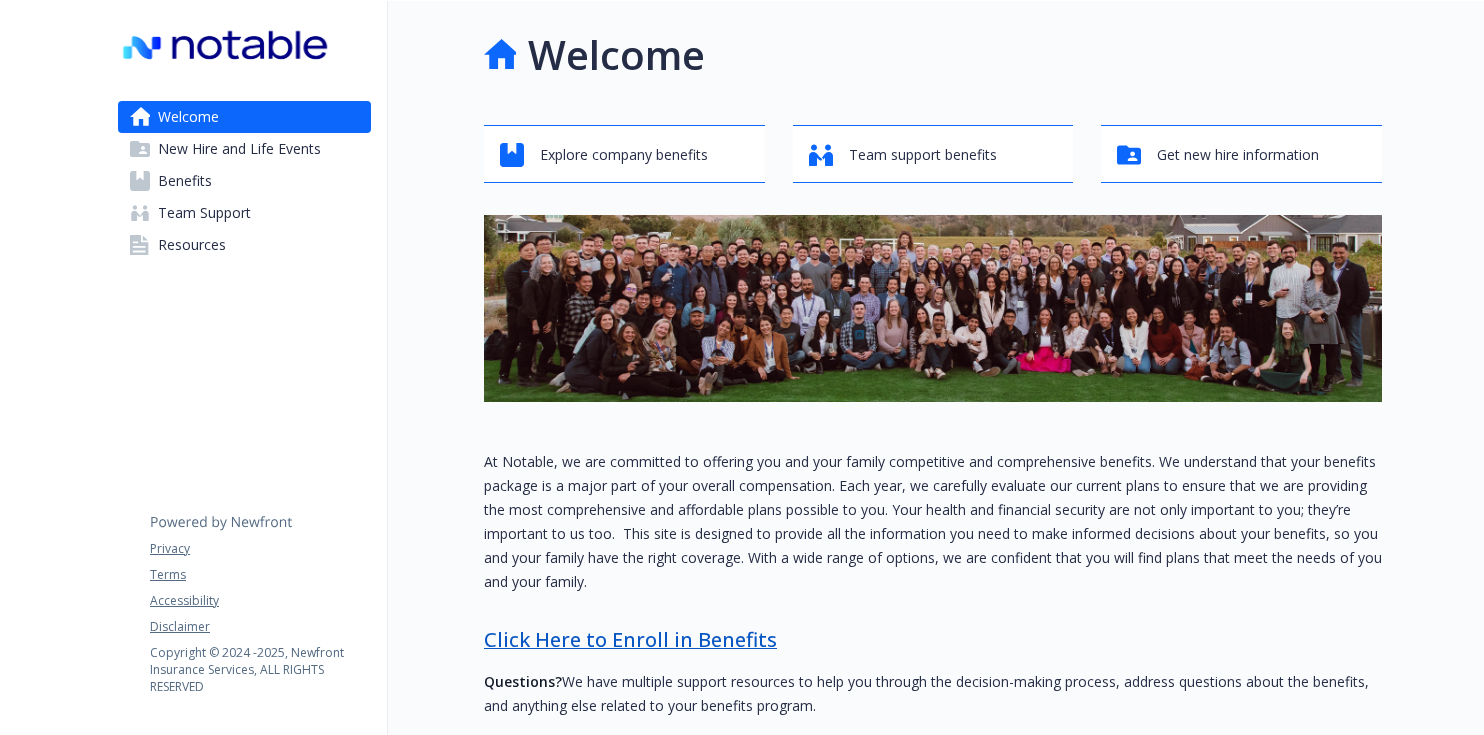 scroll, scrollTop: 0, scrollLeft: 0, axis: both 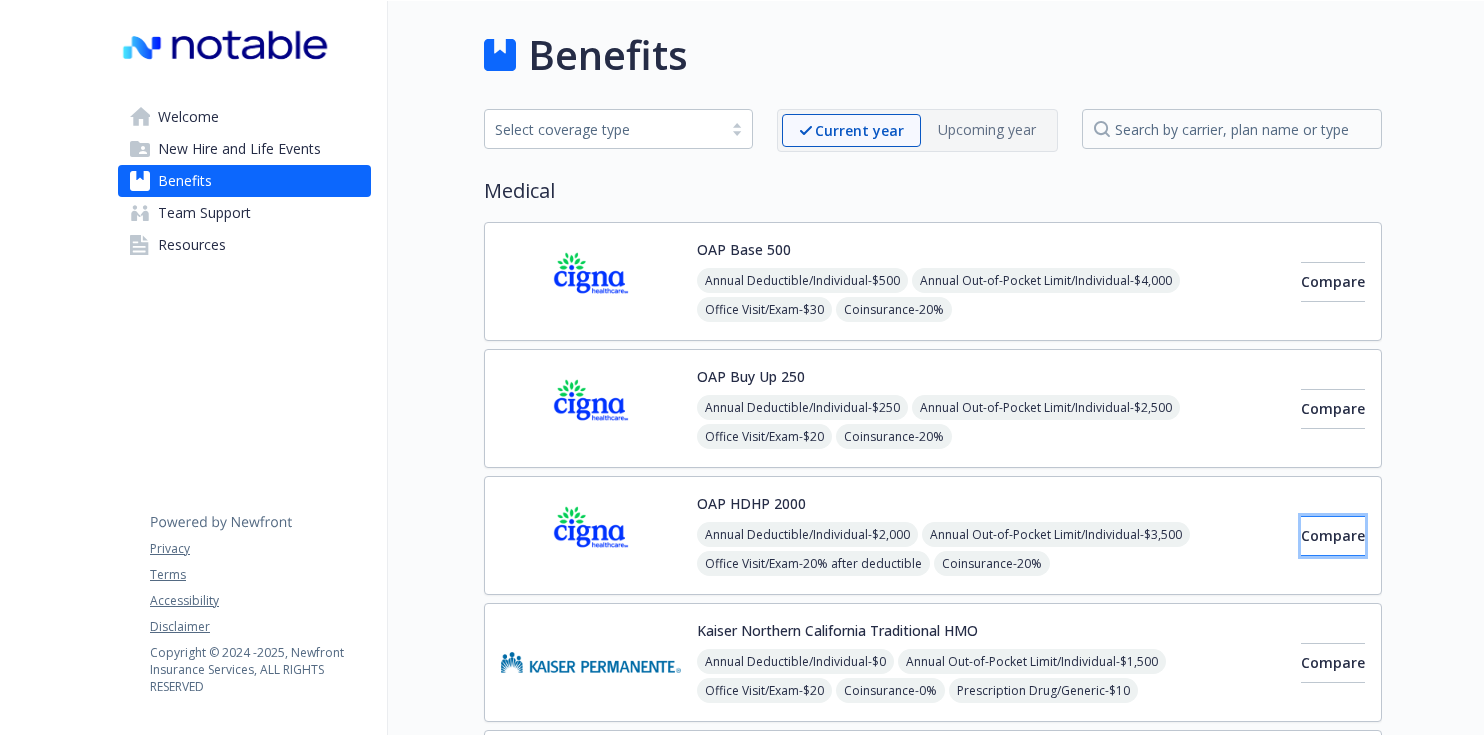 click on "Compare" at bounding box center [1333, 536] 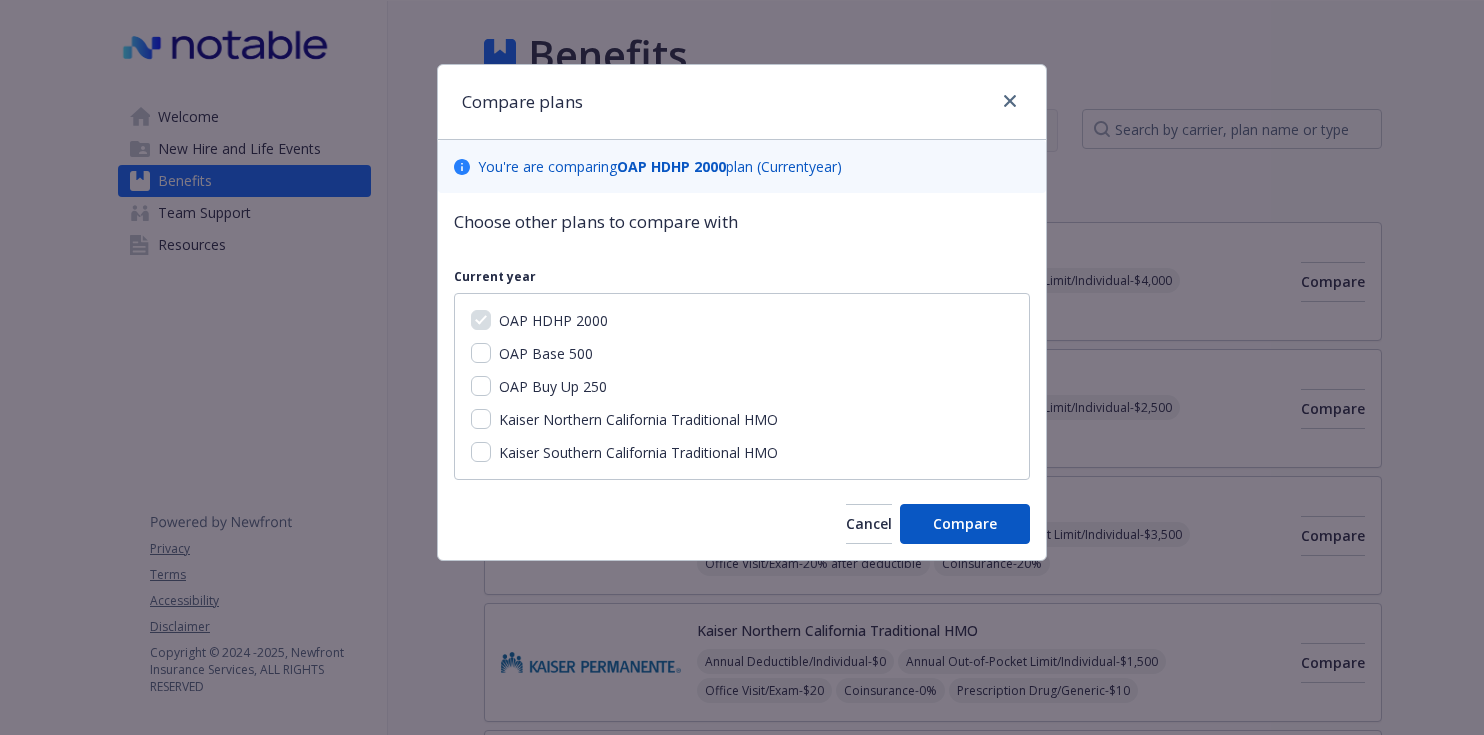 click on "OAP Buy Up 250" at bounding box center (553, 386) 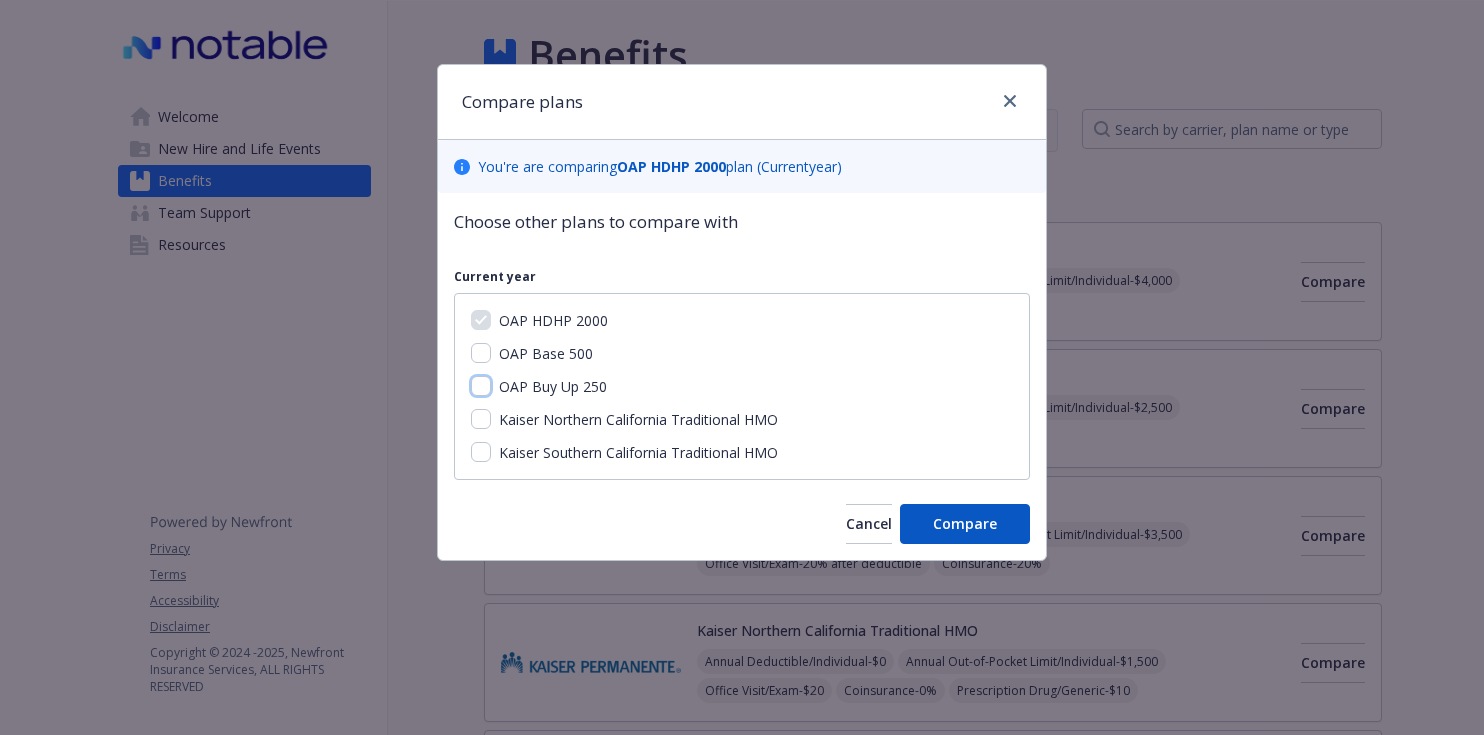 click on "OAP Buy Up 250" at bounding box center (481, 386) 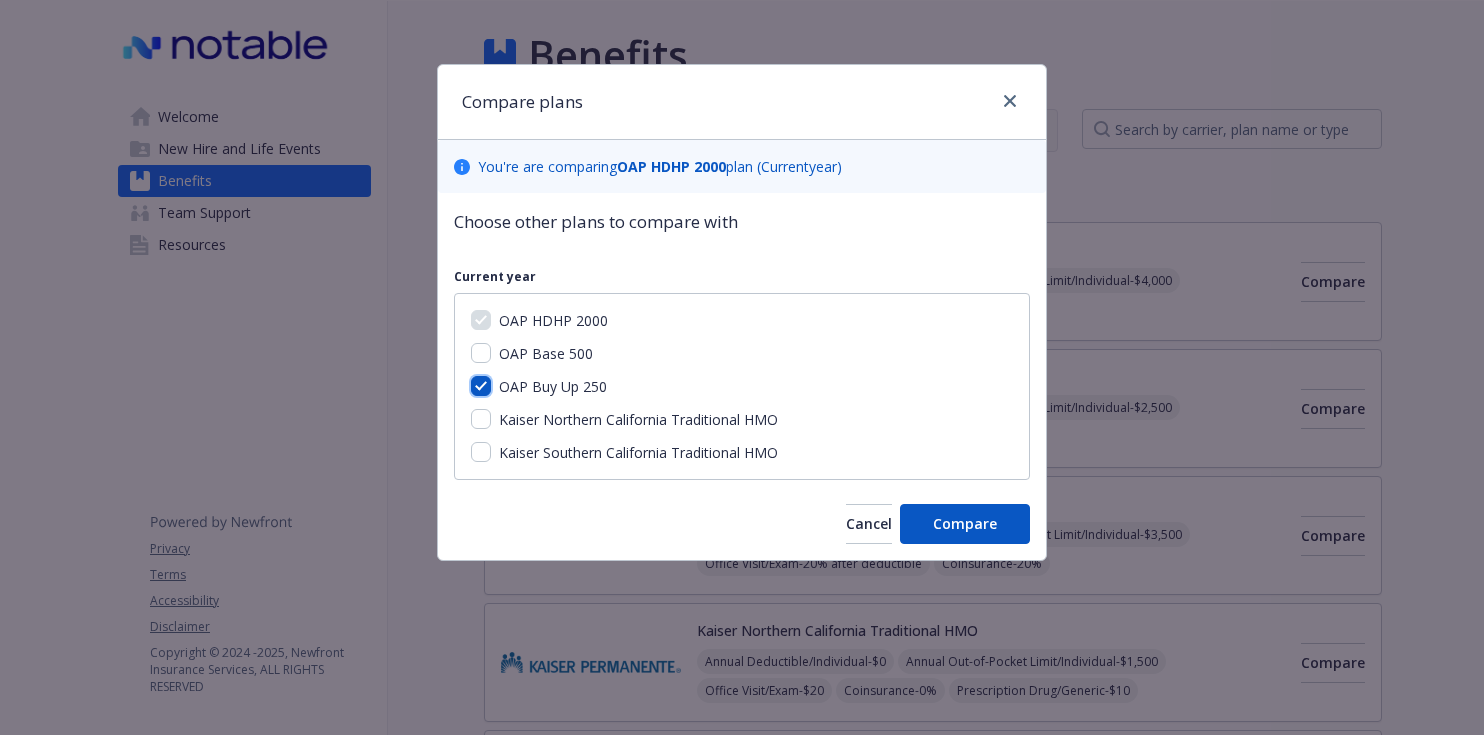 checkbox on "true" 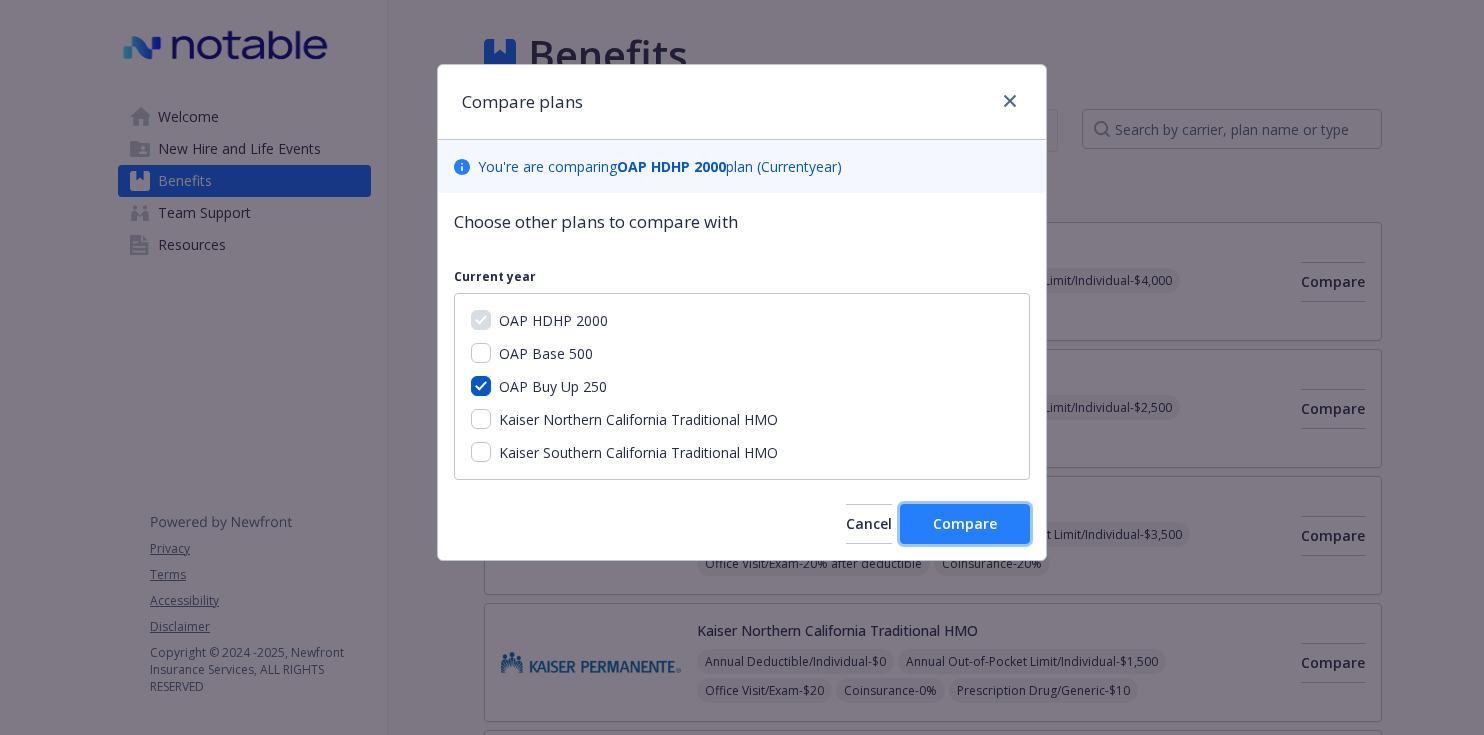 click on "Compare" at bounding box center (965, 524) 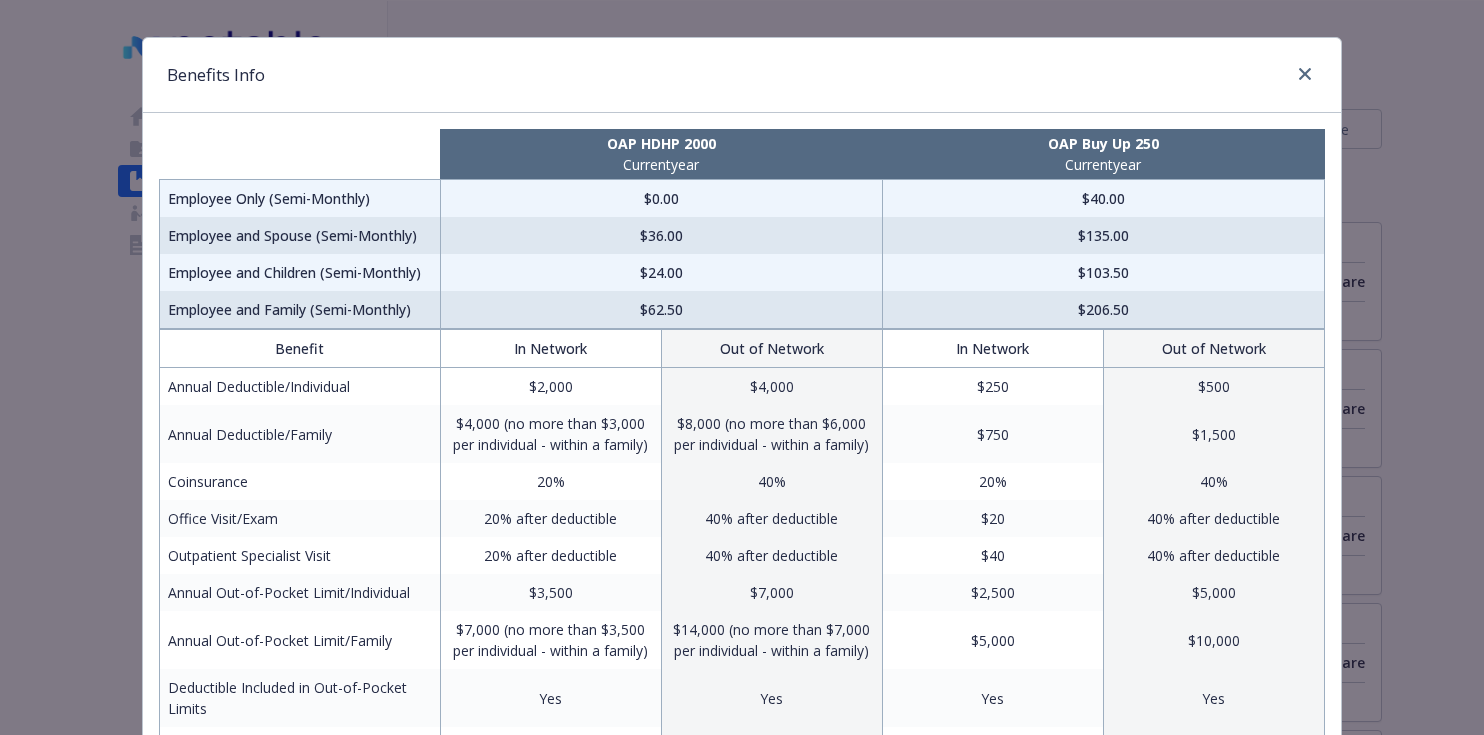 scroll, scrollTop: 0, scrollLeft: 0, axis: both 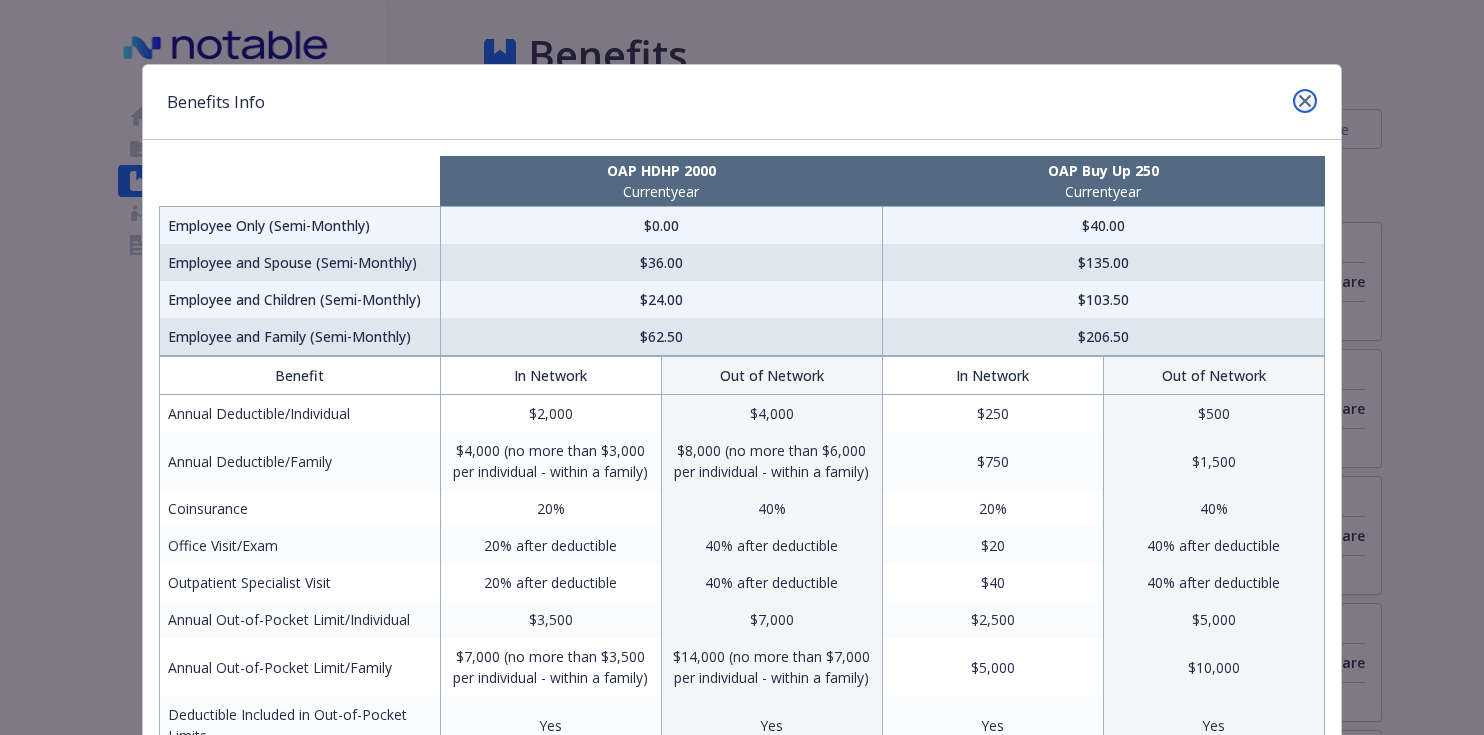 click 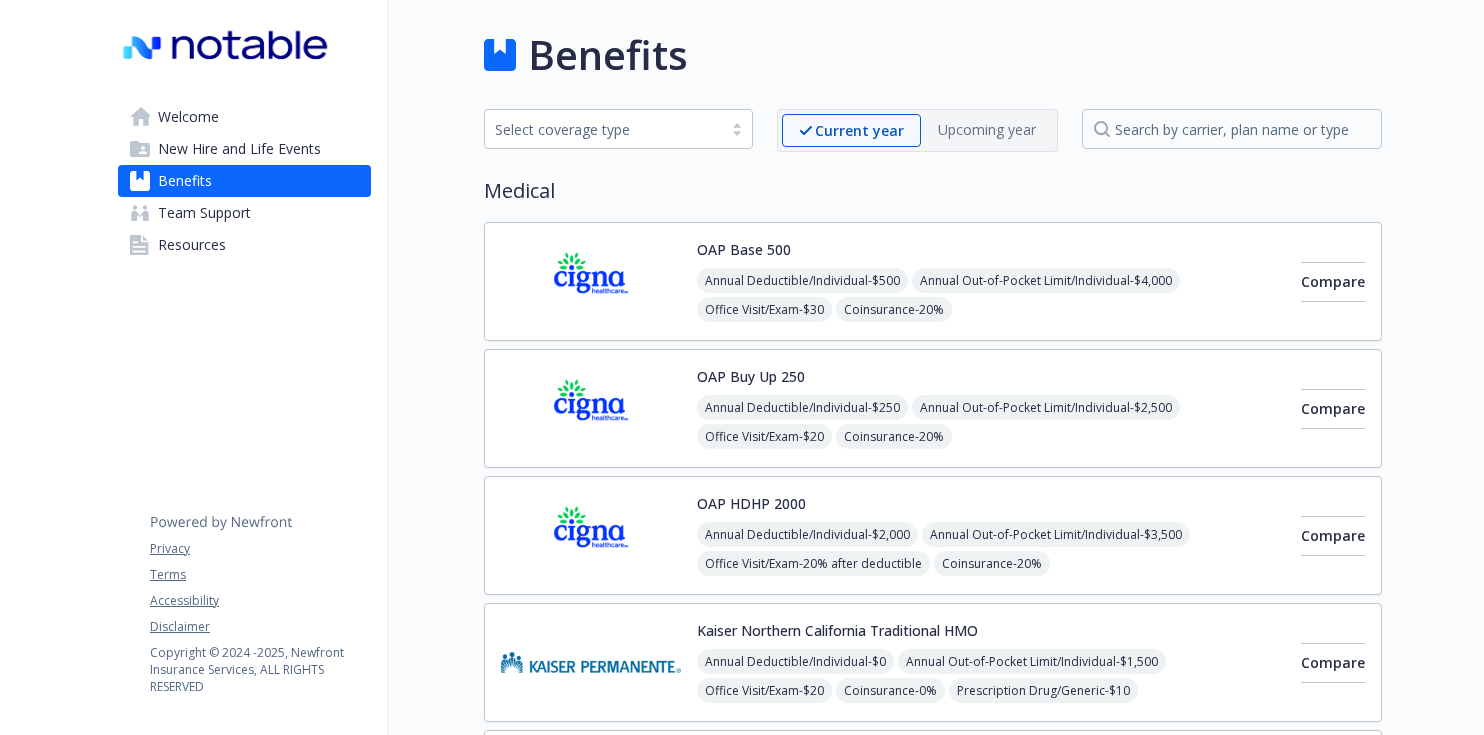 click on "OAP HDHP 2000 Annual Deductible/Individual  -  $2,000 Annual Out-of-Pocket Limit/Individual  -  $3,500 Office Visit/Exam  -  20% after deductible Coinsurance  -  20% Prescription Drug/Generic  -  $10 after deductible for 30 days; $30 after deductible for 90 days Prescription Drug/Brand Formulary  -  $40 after deductible for 30 days; $120 after deductible for 90 days Prescription Drug/Brand Non-Formulary  -  $60 after deductible for 30 days; $180 after deductible for 90 days Prescription Drug/Specialty  -  30% after deductible up to $250 for 30 days Compare" at bounding box center [933, 535] 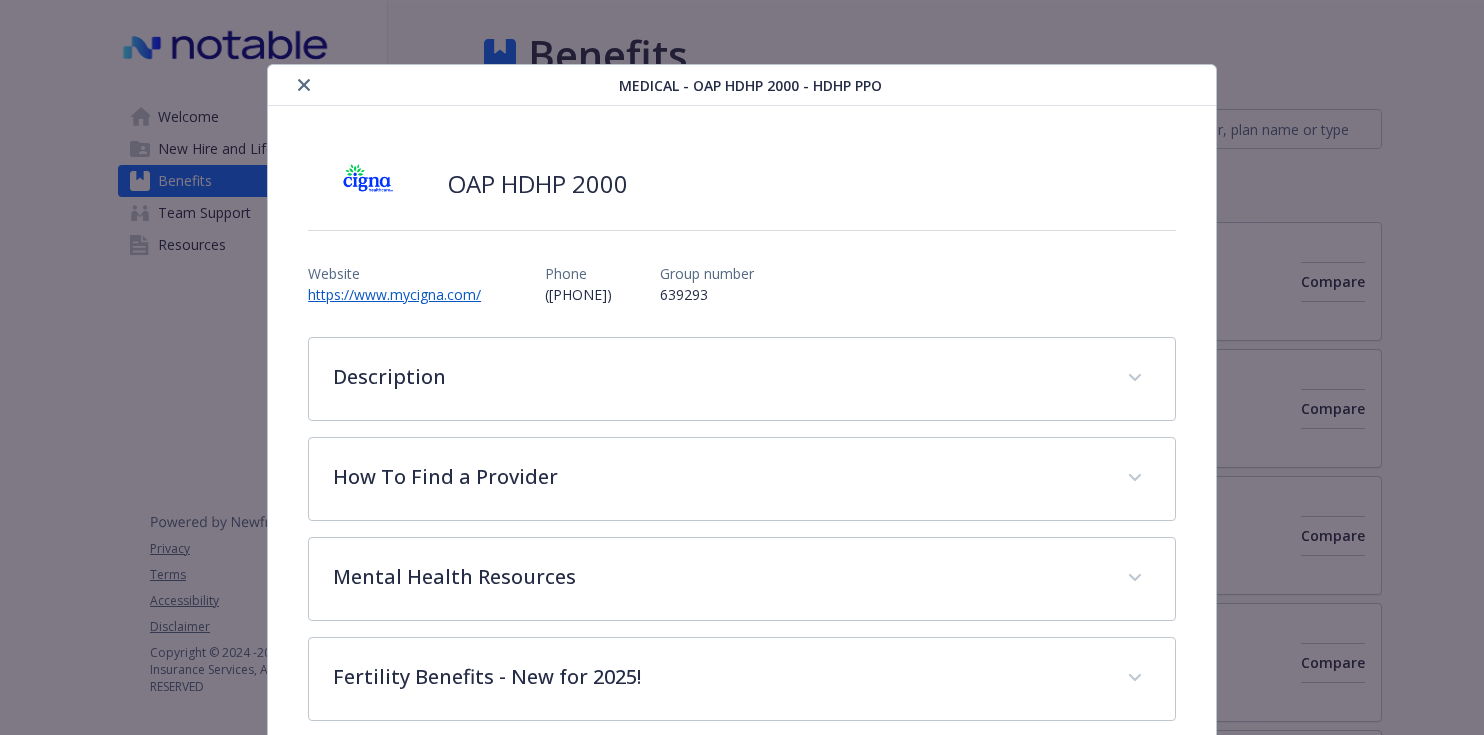 scroll, scrollTop: 60, scrollLeft: 0, axis: vertical 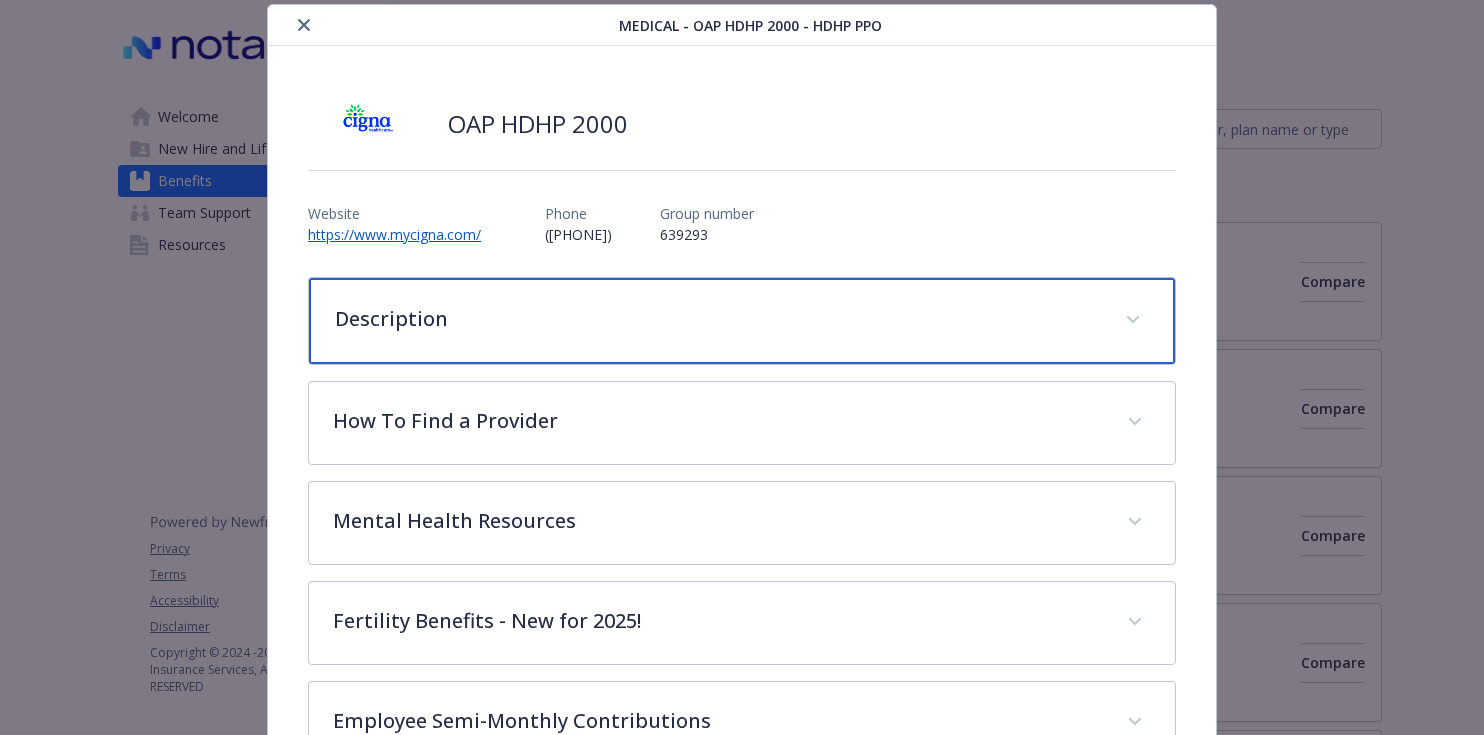 click on "Description" at bounding box center [742, 321] 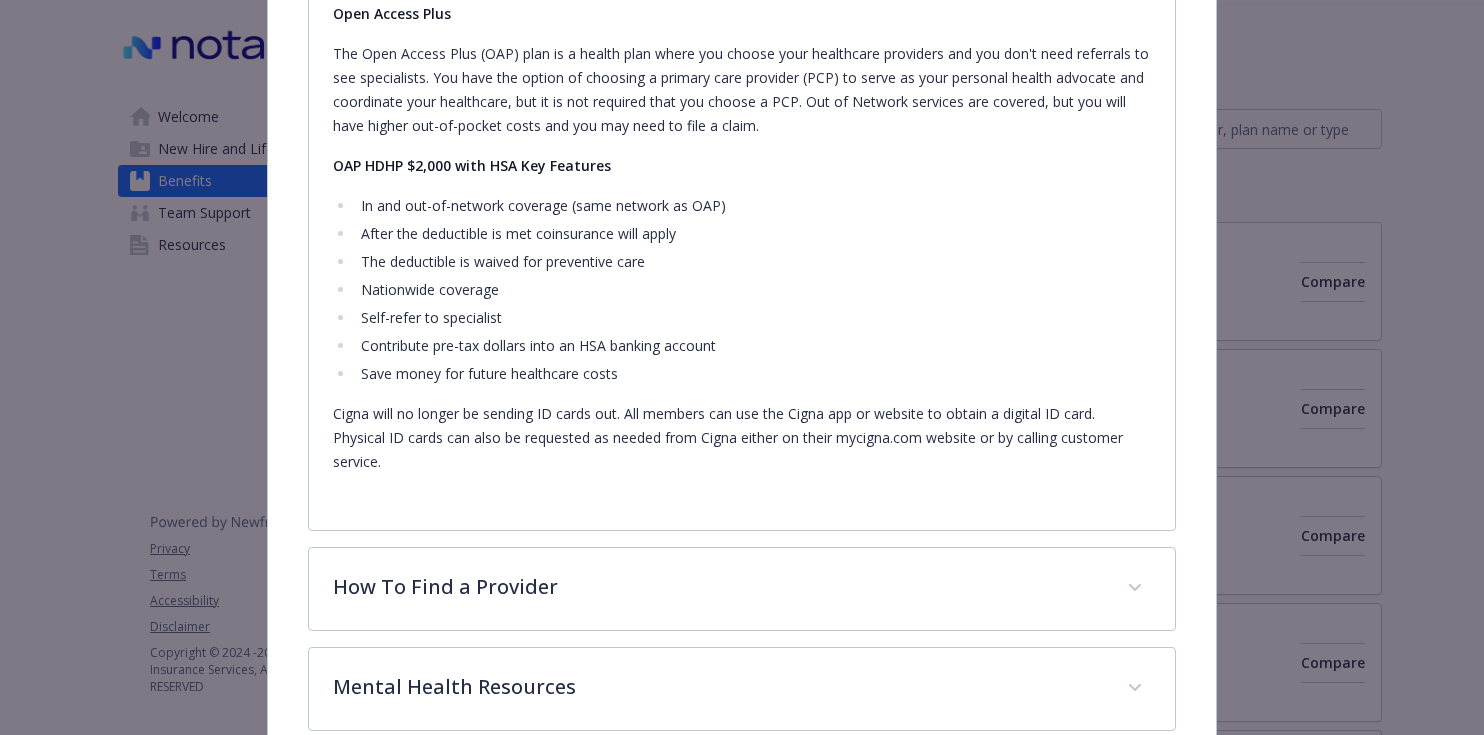 scroll, scrollTop: 672, scrollLeft: 0, axis: vertical 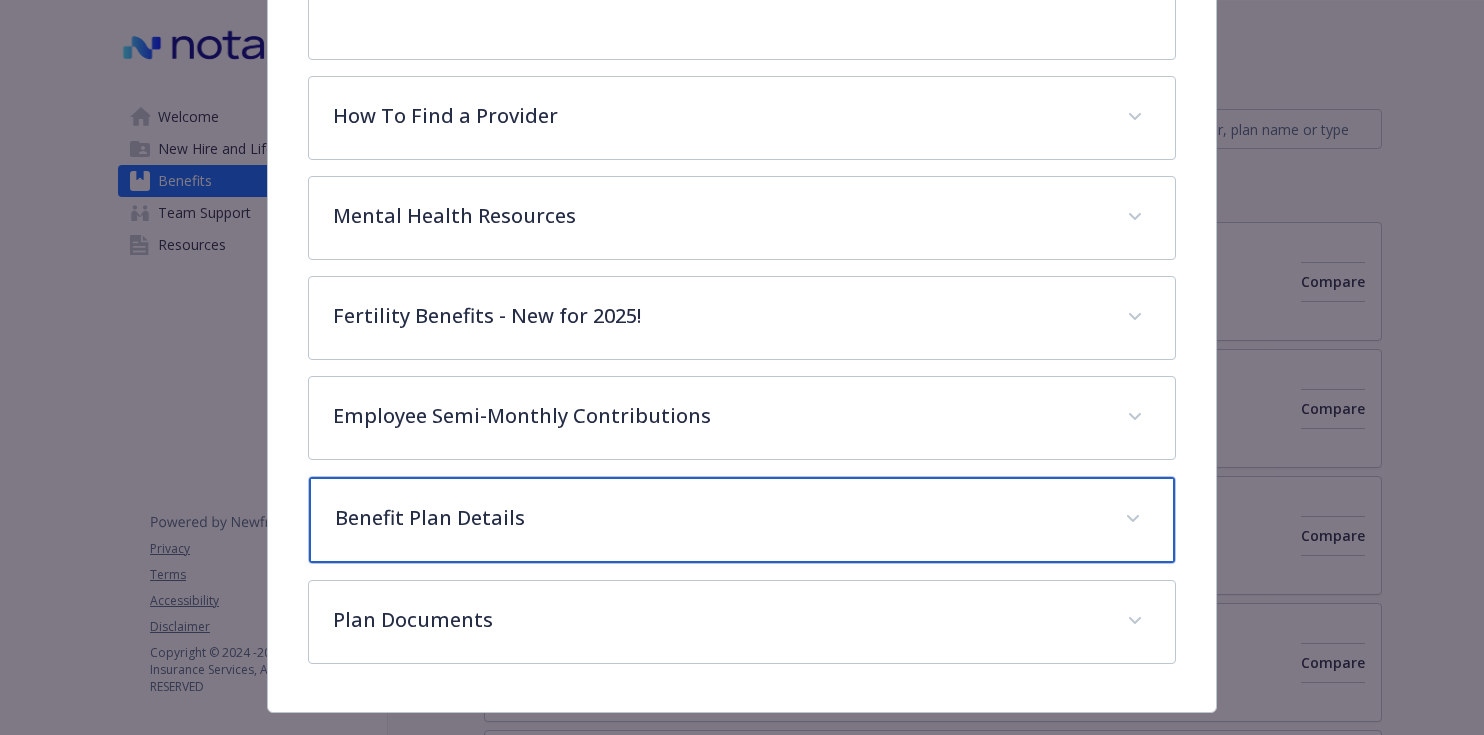 click on "Benefit Plan Details" at bounding box center [742, 520] 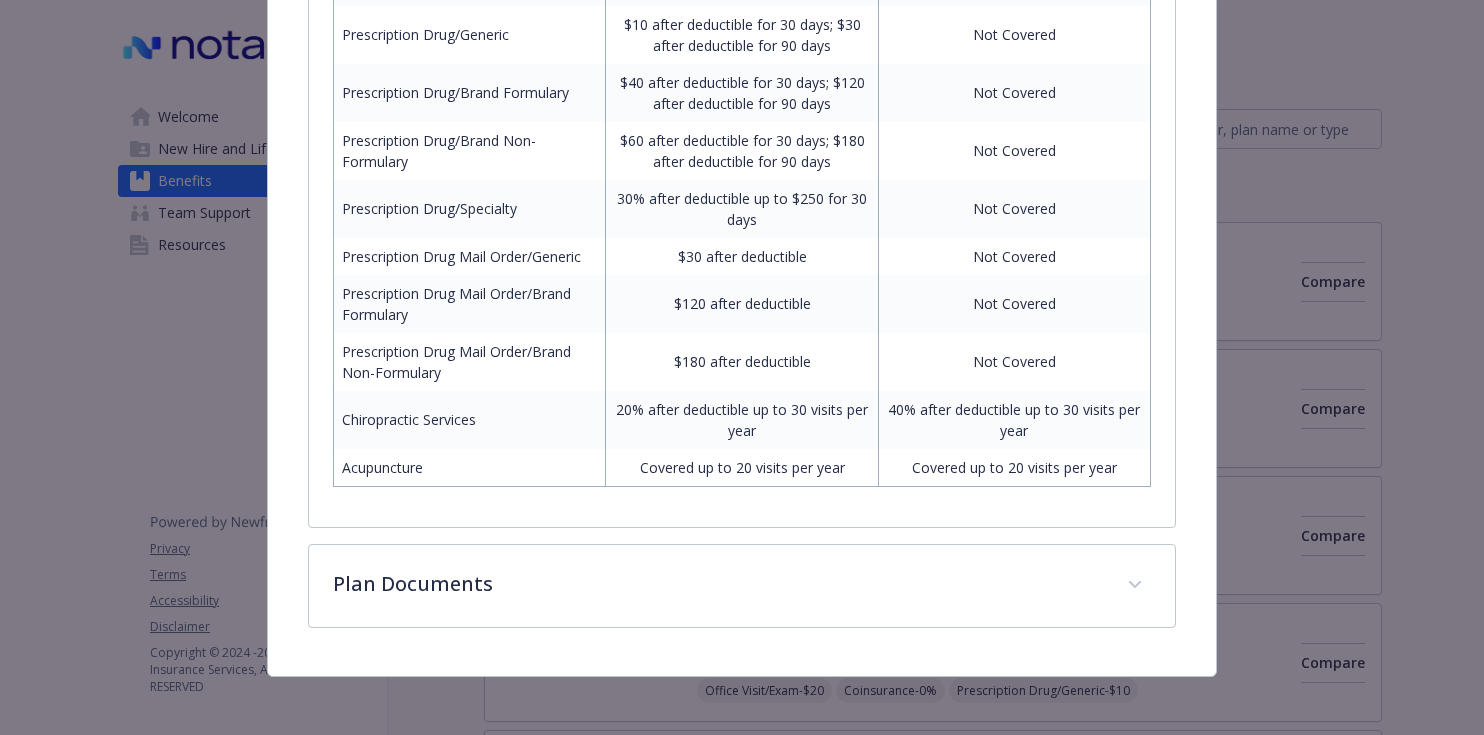 scroll, scrollTop: 2344, scrollLeft: 0, axis: vertical 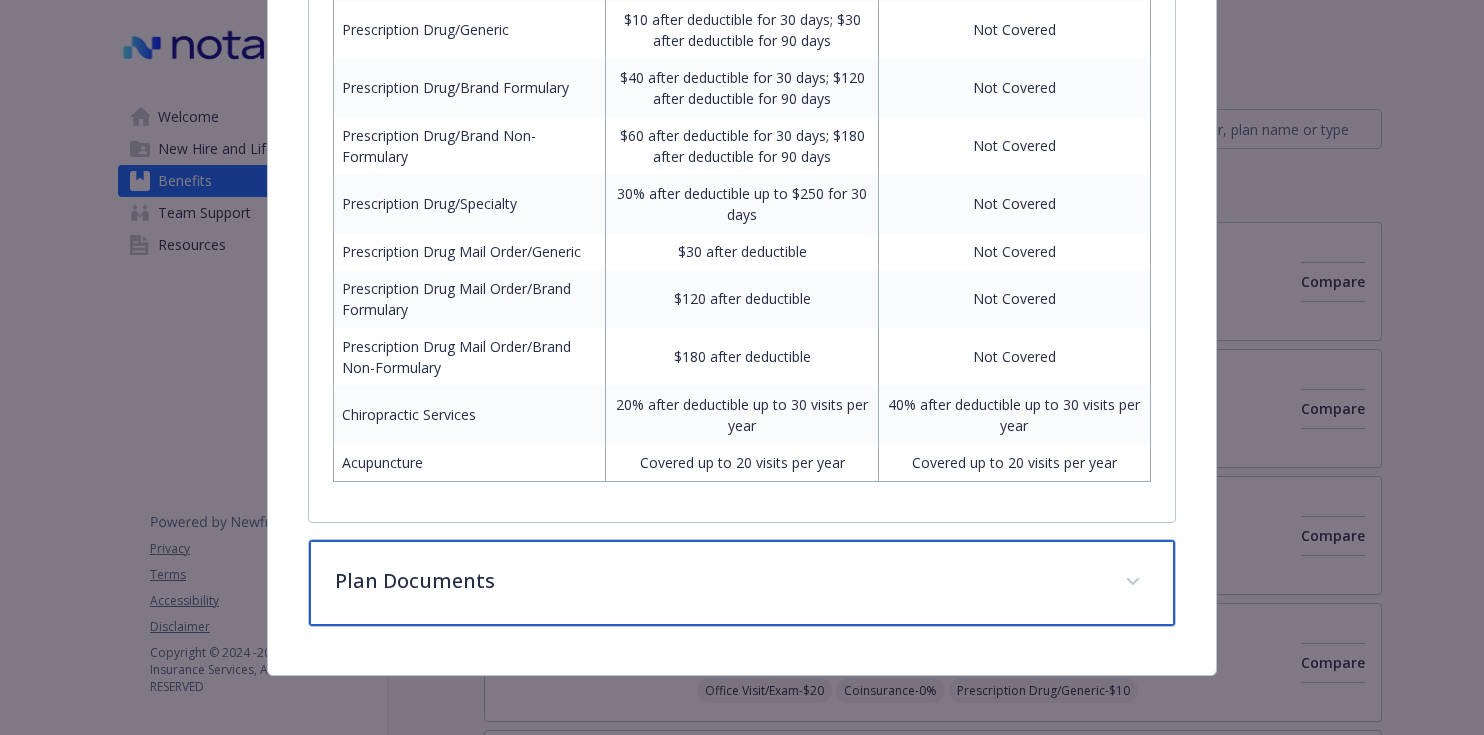 click on "Plan Documents" at bounding box center [718, 581] 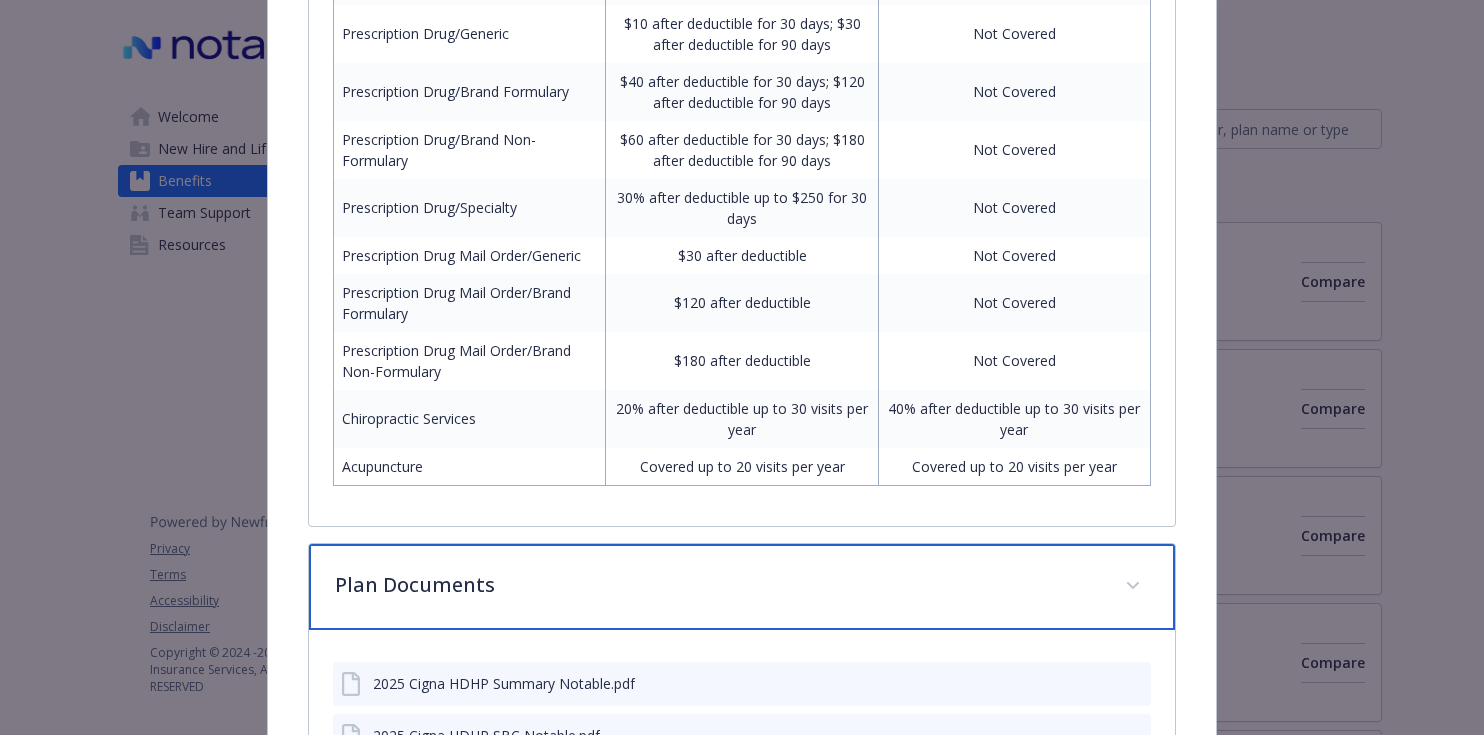 scroll, scrollTop: 2489, scrollLeft: 0, axis: vertical 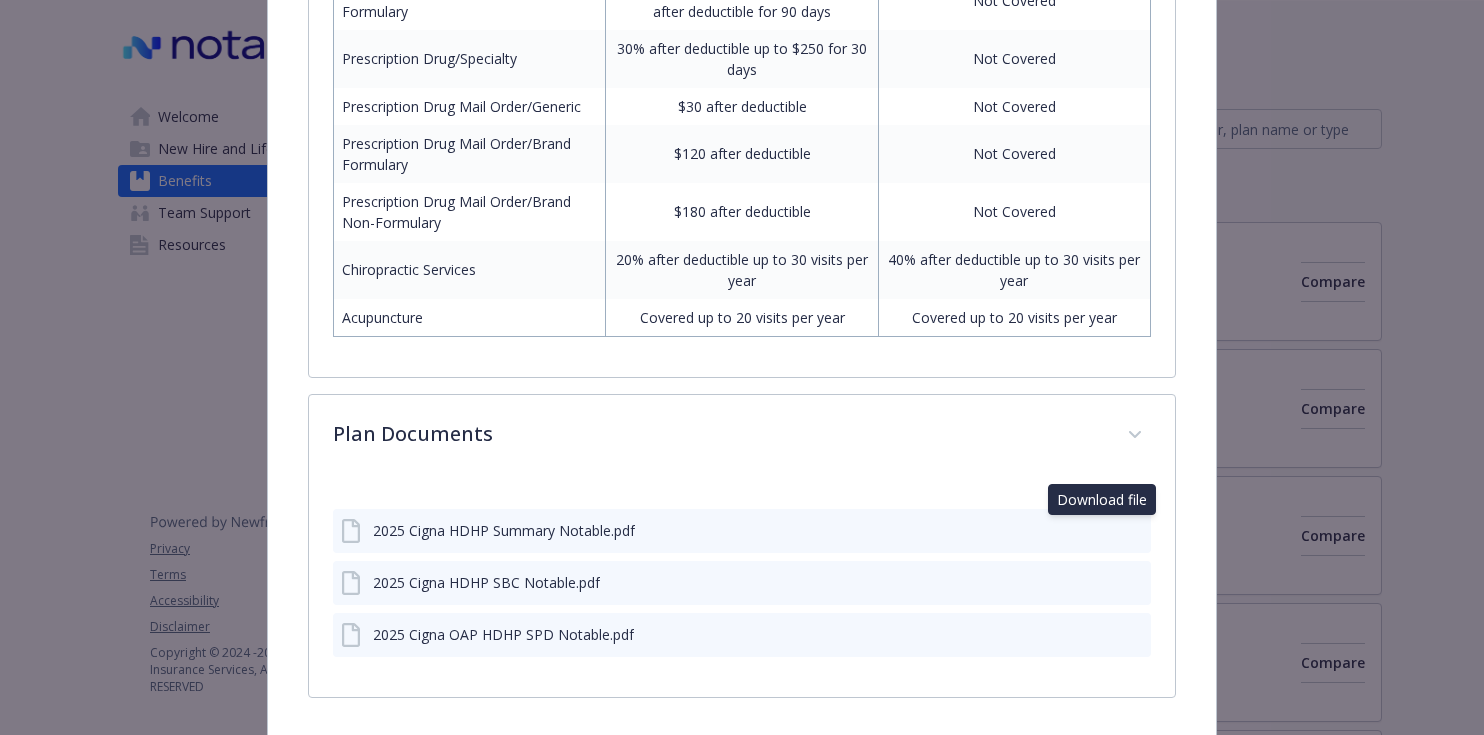click at bounding box center [1099, 529] 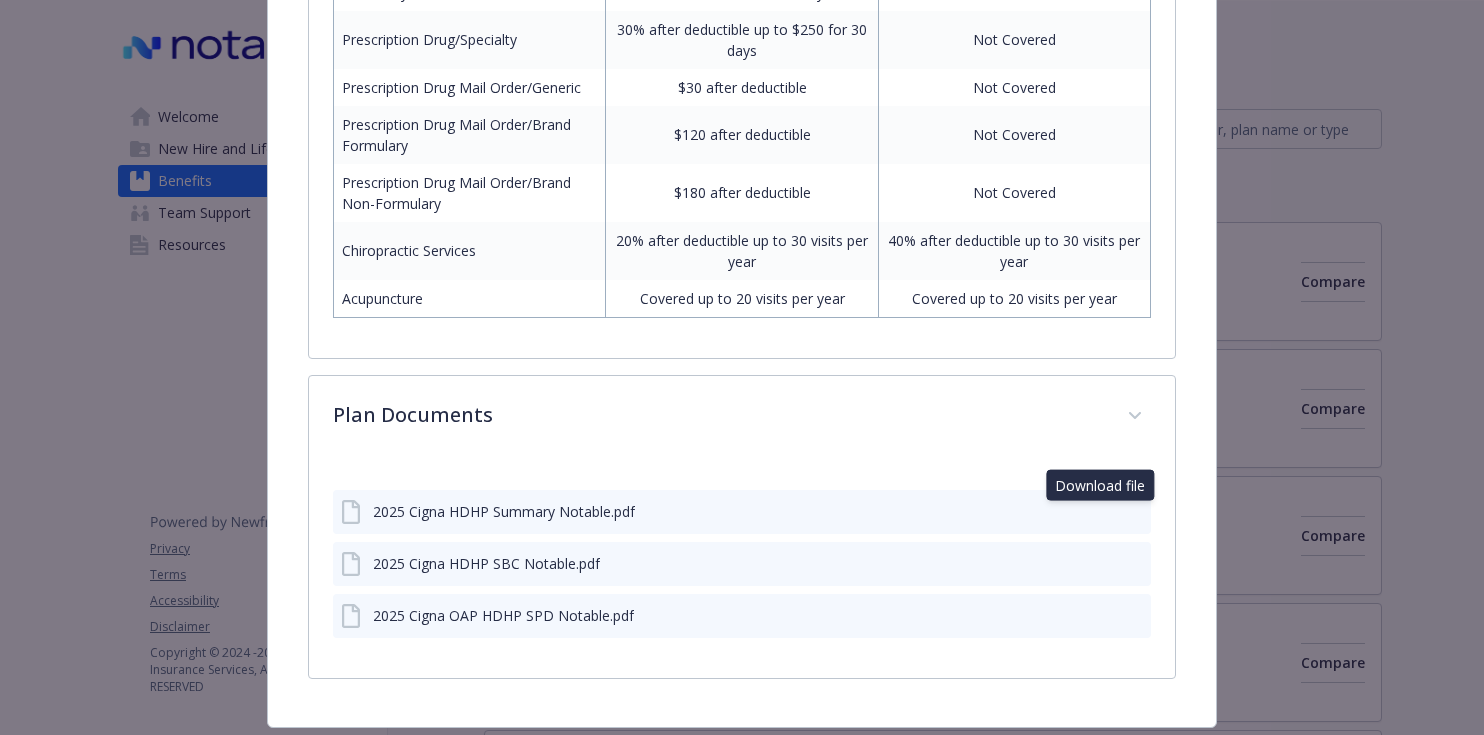 scroll, scrollTop: 2509, scrollLeft: 0, axis: vertical 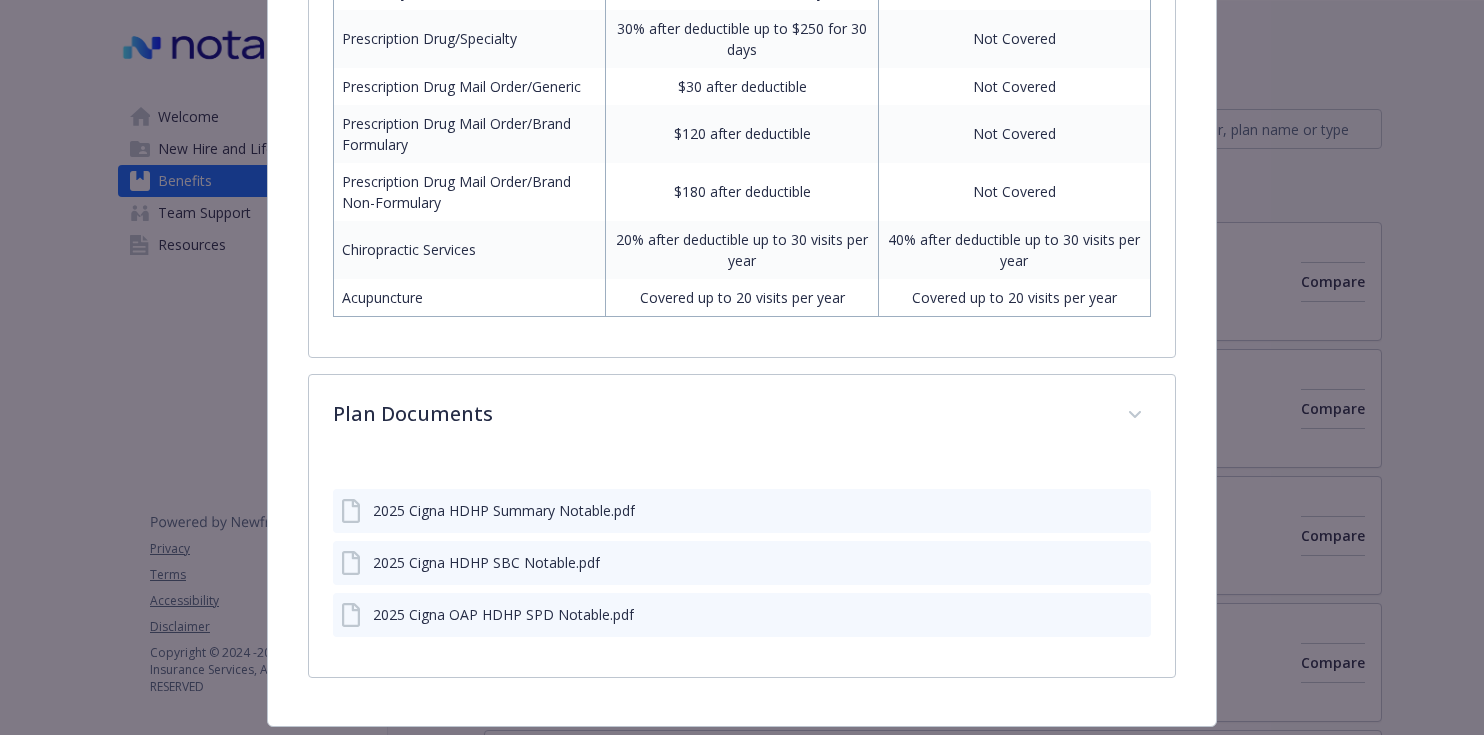 click 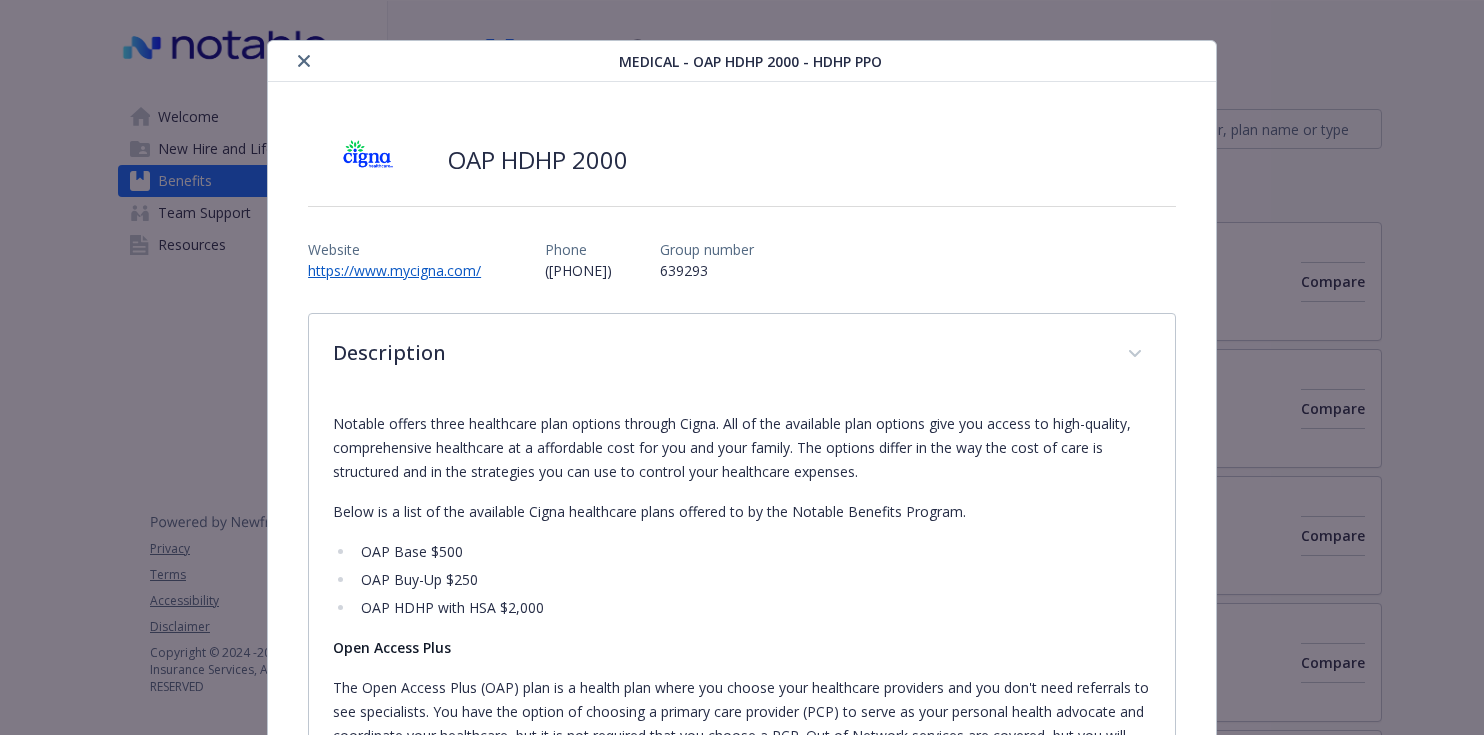 scroll, scrollTop: 0, scrollLeft: 0, axis: both 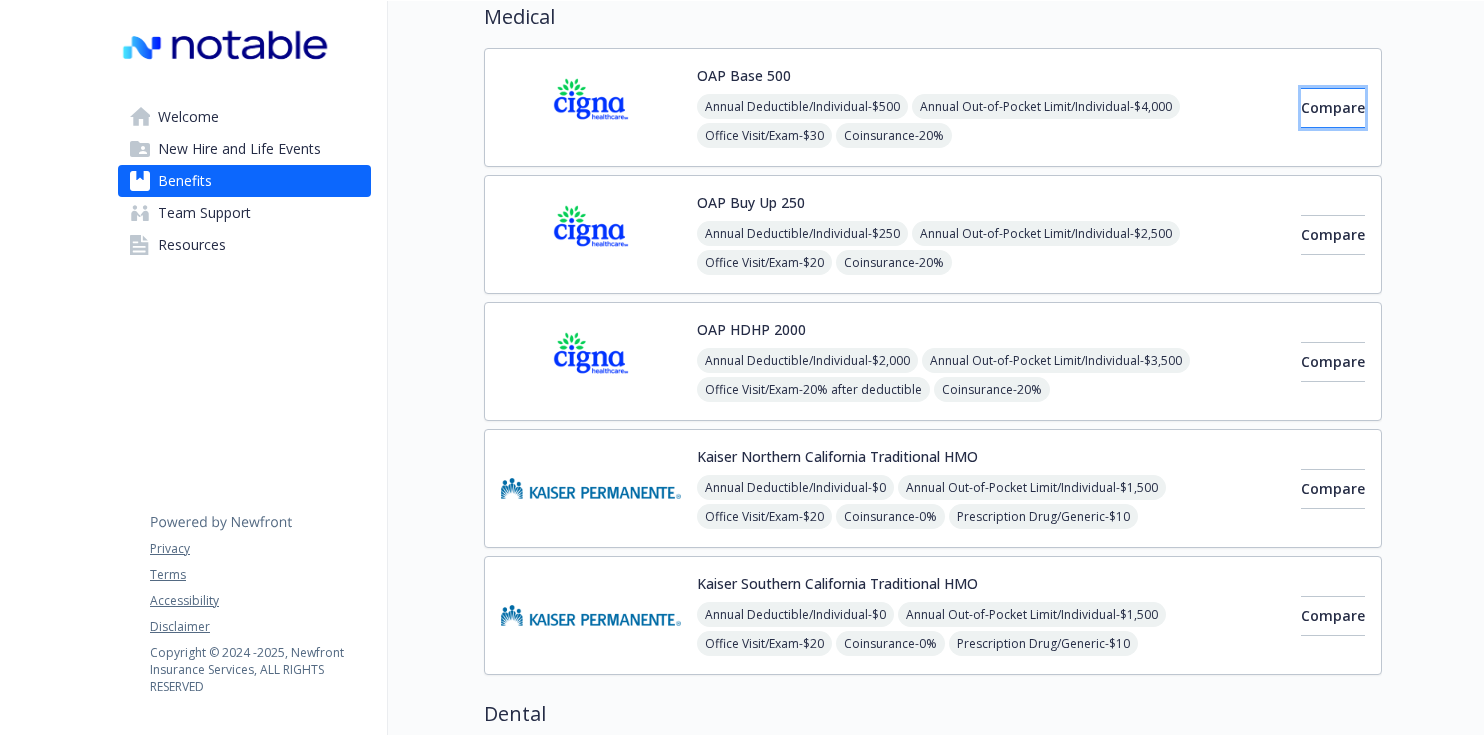 click on "Compare" at bounding box center (1333, 107) 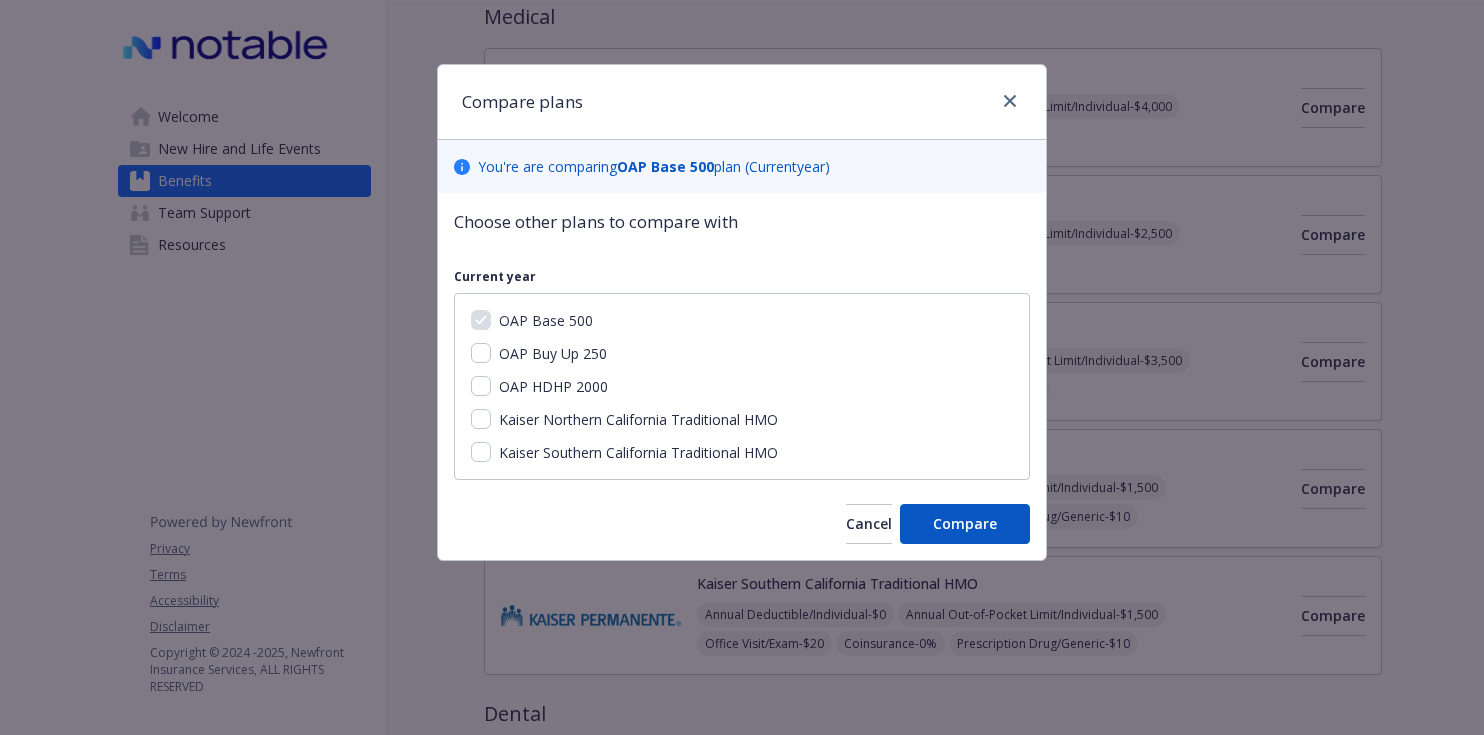 click on "OAP HDHP 2000" at bounding box center [553, 386] 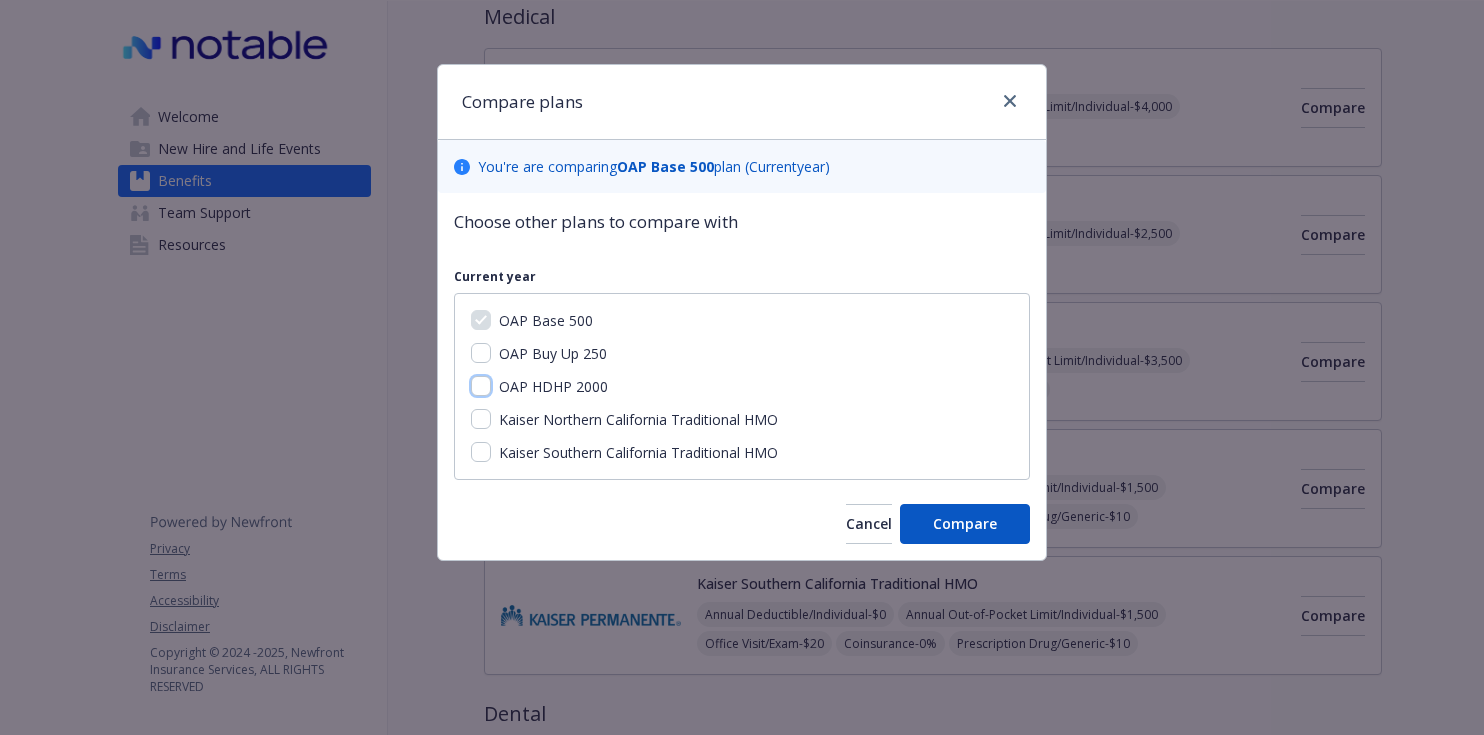 click on "OAP HDHP 2000" at bounding box center [481, 386] 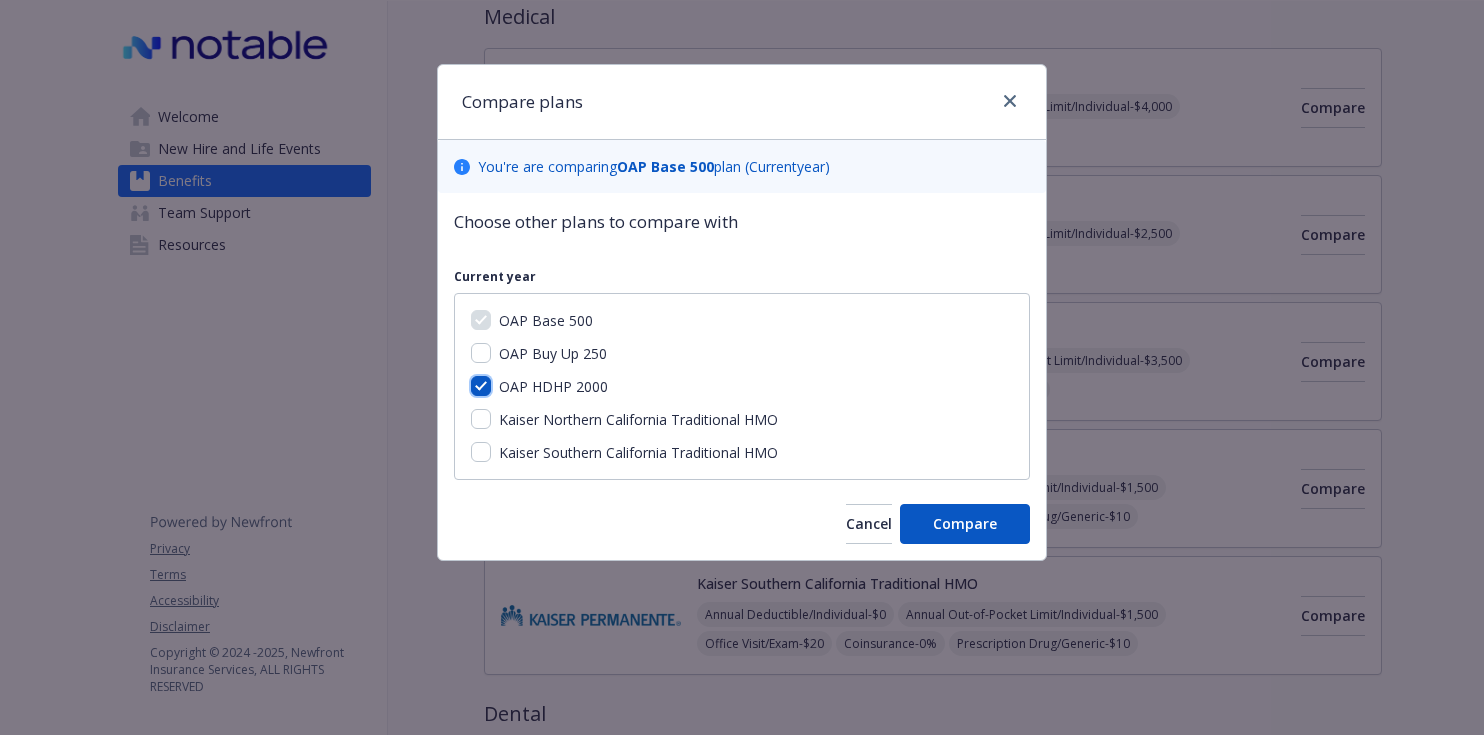 checkbox on "true" 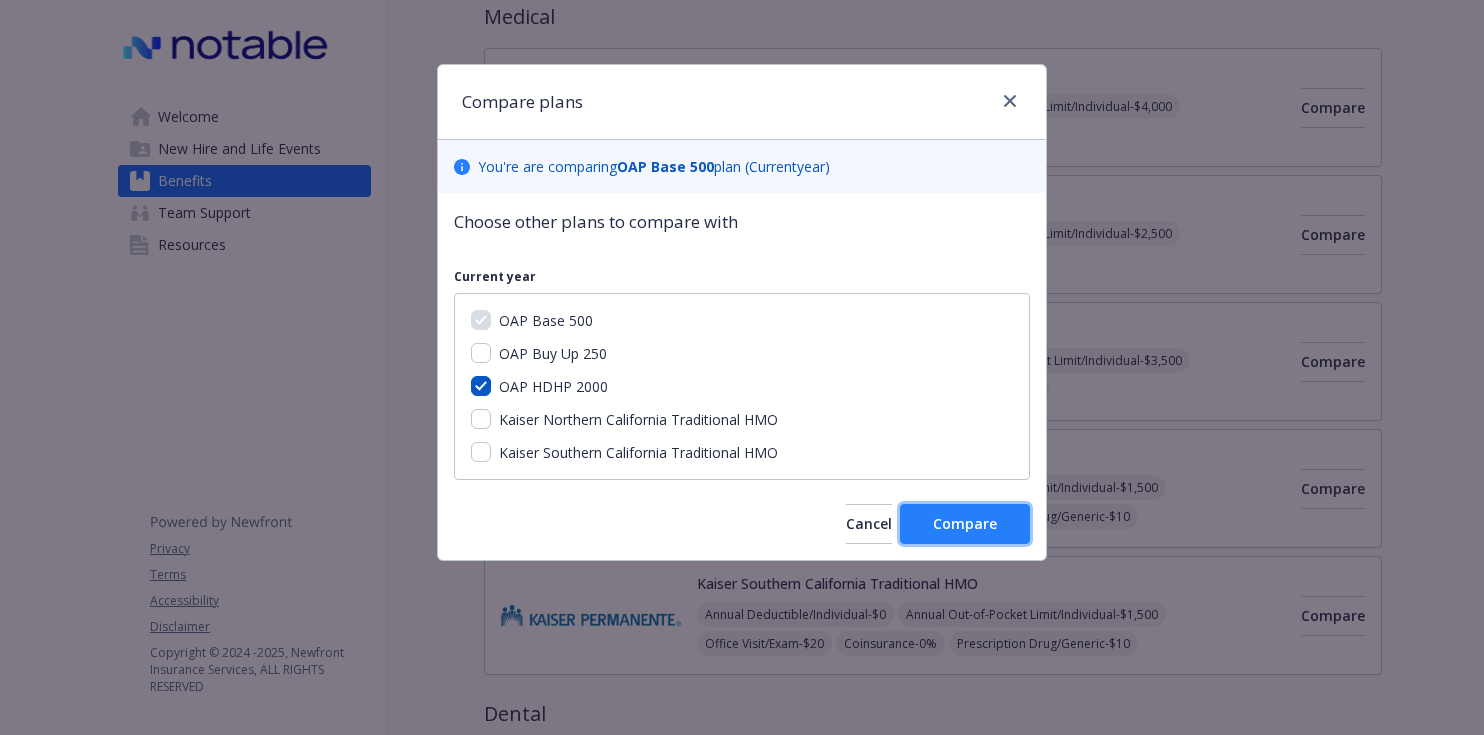 click on "Compare" at bounding box center [965, 523] 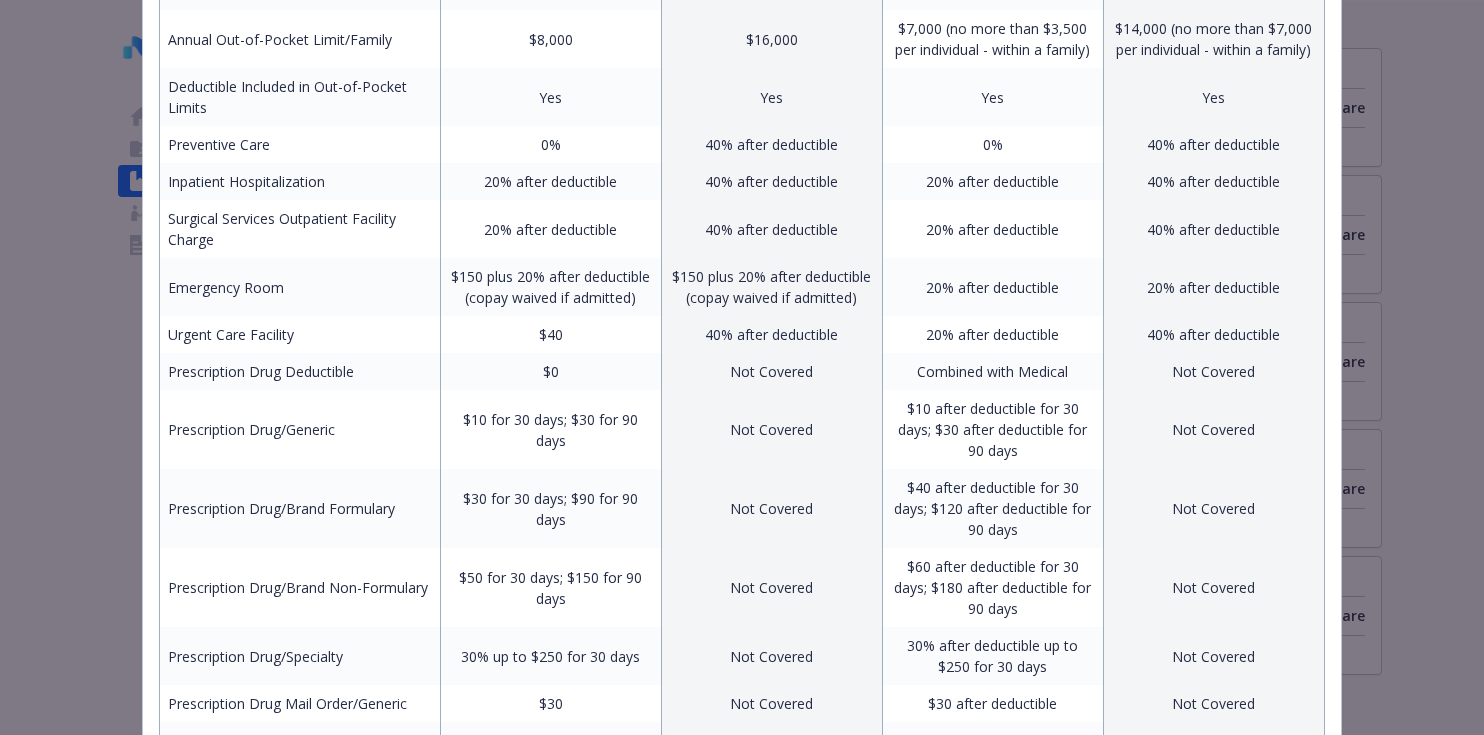 scroll, scrollTop: 928, scrollLeft: 0, axis: vertical 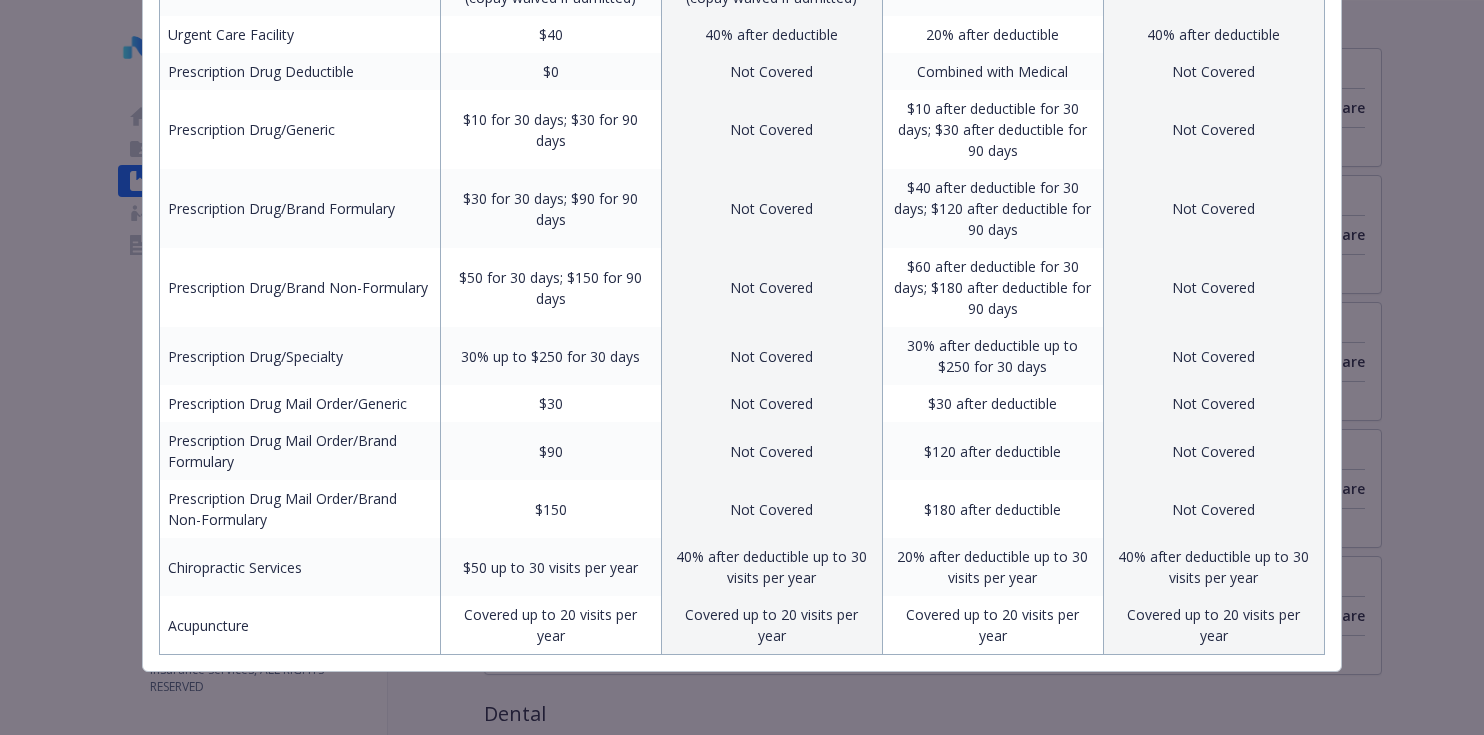 click on "Benefits Info OAP Base 500 Current  year OAP HDHP 2000 Current  year Employee Only (Semi-Monthly) $19.00 $0.00 Employee and Spouse (Semi-Monthly) $69.00 $36.00 Employee and Children (Semi-Monthly) $52.50 $24.00 Employee and Family (Semi-Monthly) $106.00 $62.50 Benefit In Network Out of Network In Network Out of Network Annual Deductible/Individual $500 $1,000 $2,000 $4,000 Annual Deductible/Family $1,500 $3,000 $4,000 (no more than $3,000 per individual - within a family) $8,000 (no more than $6,000 per individual - within a family) Coinsurance 20% 40% 20% 40% Office Visit/Exam $30 40% after deductible 20% after deductible 40% after deductible Outpatient Specialist Visit $50 40% after deductible 20% after deductible 40% after deductible Annual Out-of-Pocket Limit/Individual $4,000 $8,000 $3,500 $7,000 Annual Out-of-Pocket Limit/Family $8,000 $16,000 $7,000 (no more than $3,500 per individual - within a family) $14,000 (no more than $7,000 per individual - within a family) Yes Yes Yes Yes Preventive Care 0% 0%" at bounding box center (742, 367) 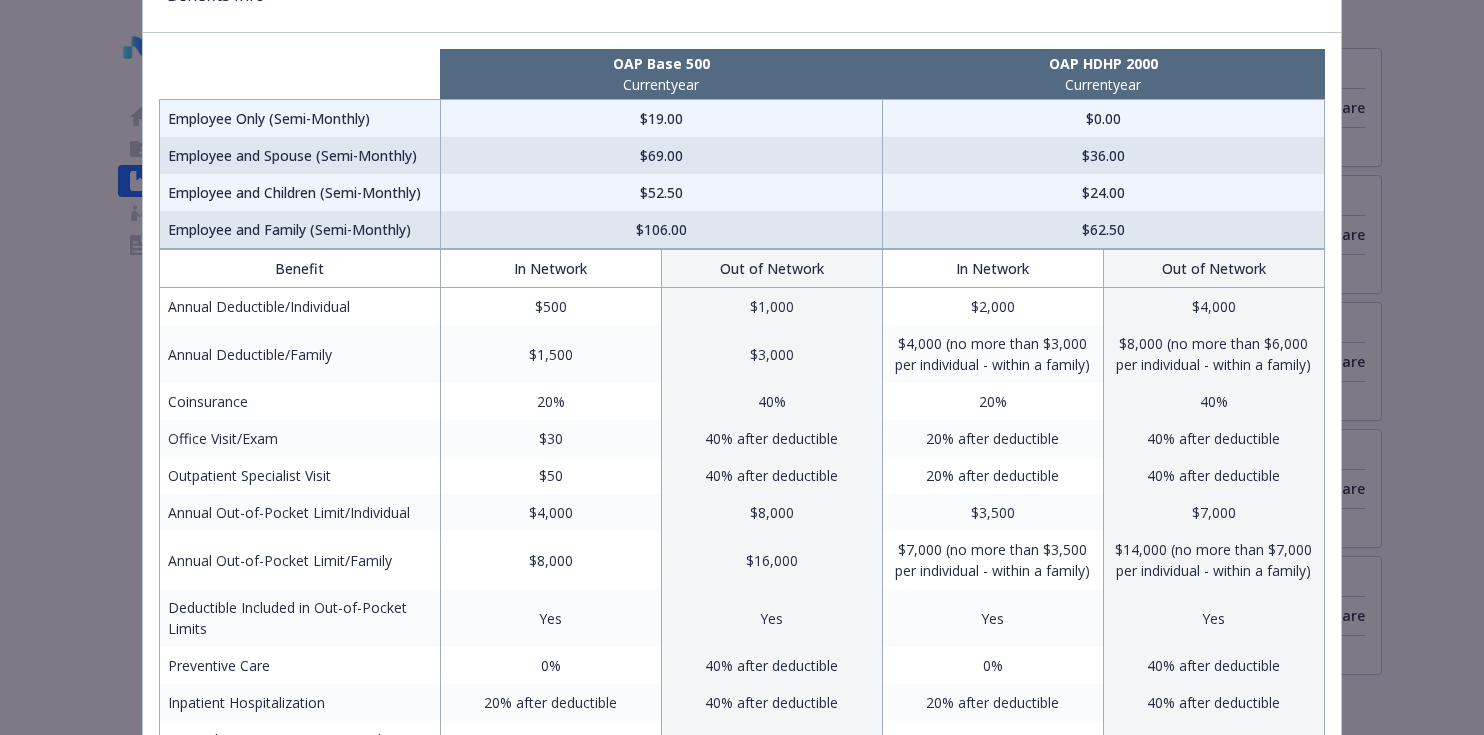 scroll, scrollTop: 0, scrollLeft: 0, axis: both 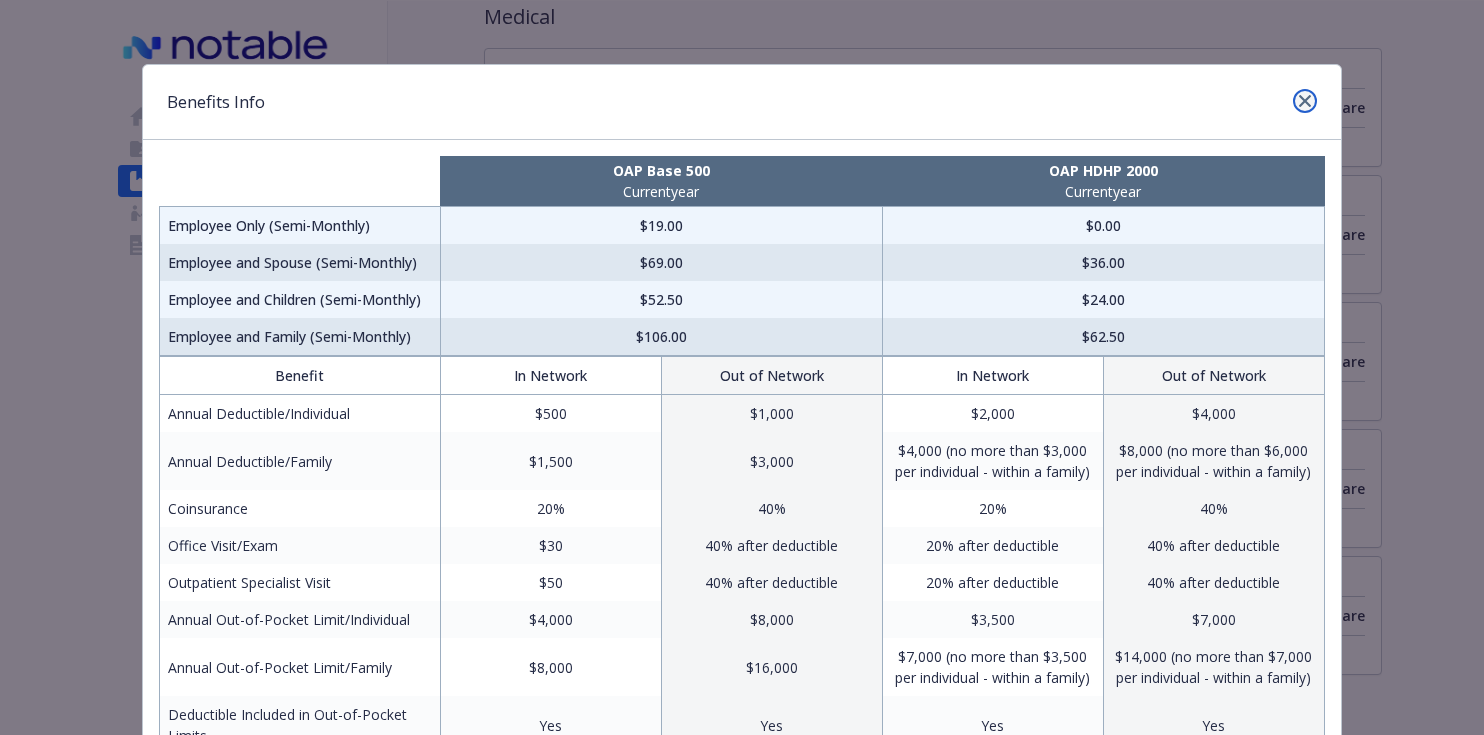 click 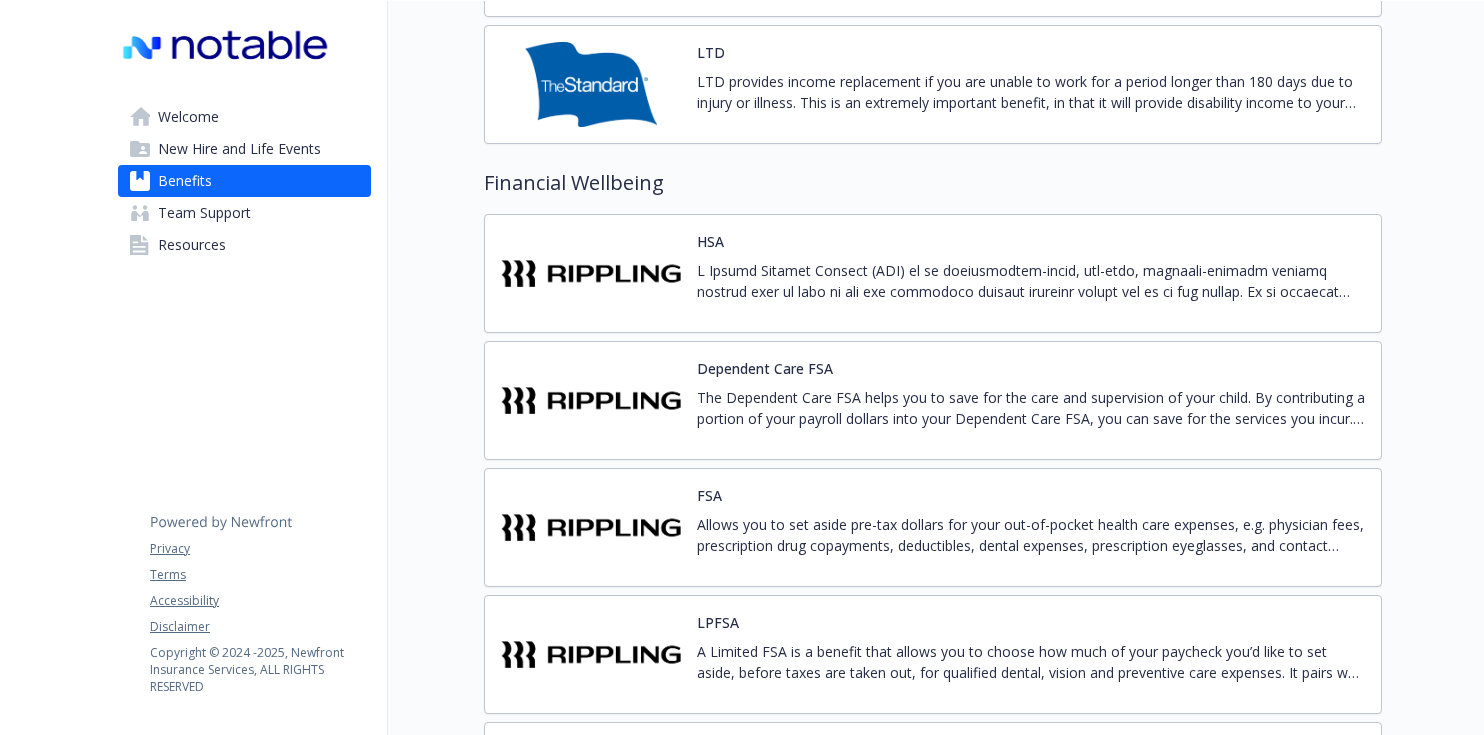 scroll, scrollTop: 1872, scrollLeft: 0, axis: vertical 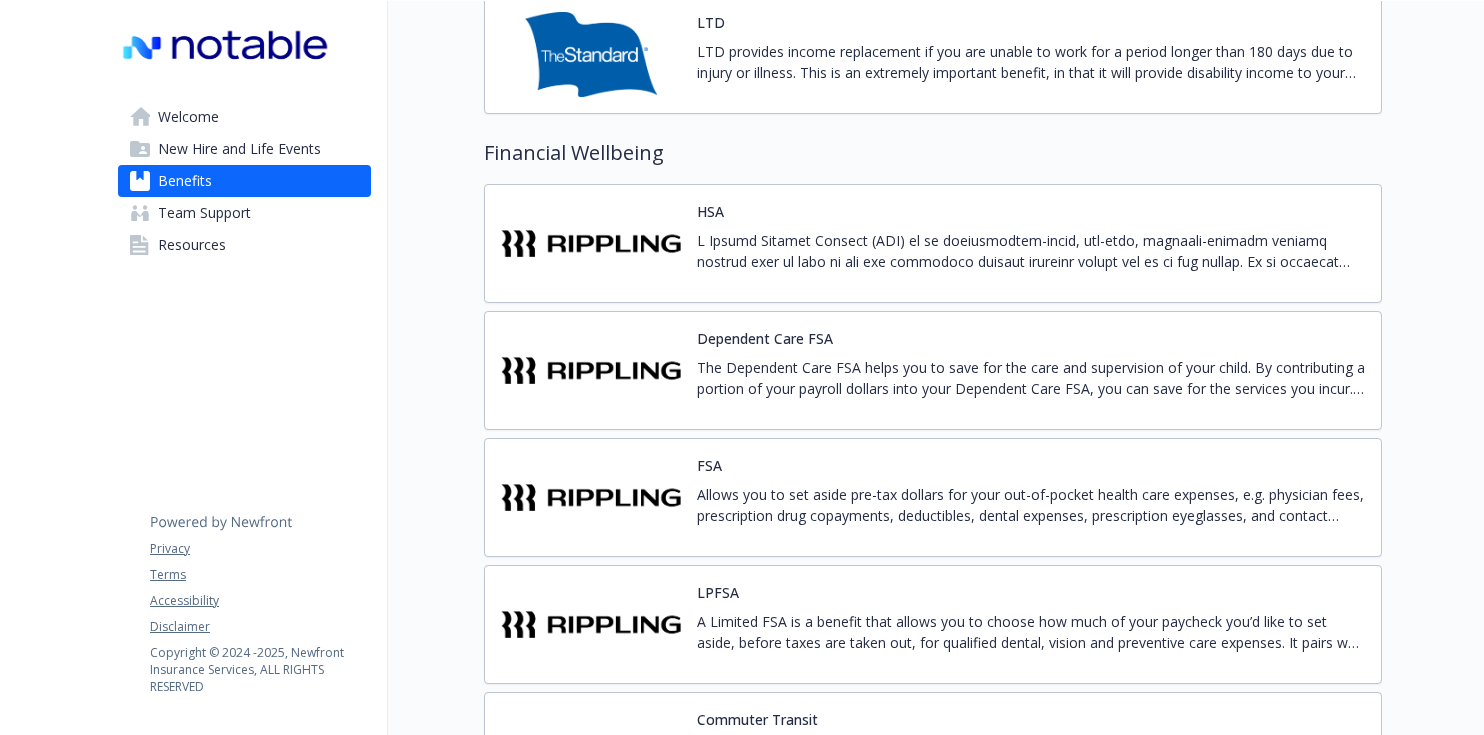 click at bounding box center (1031, 251) 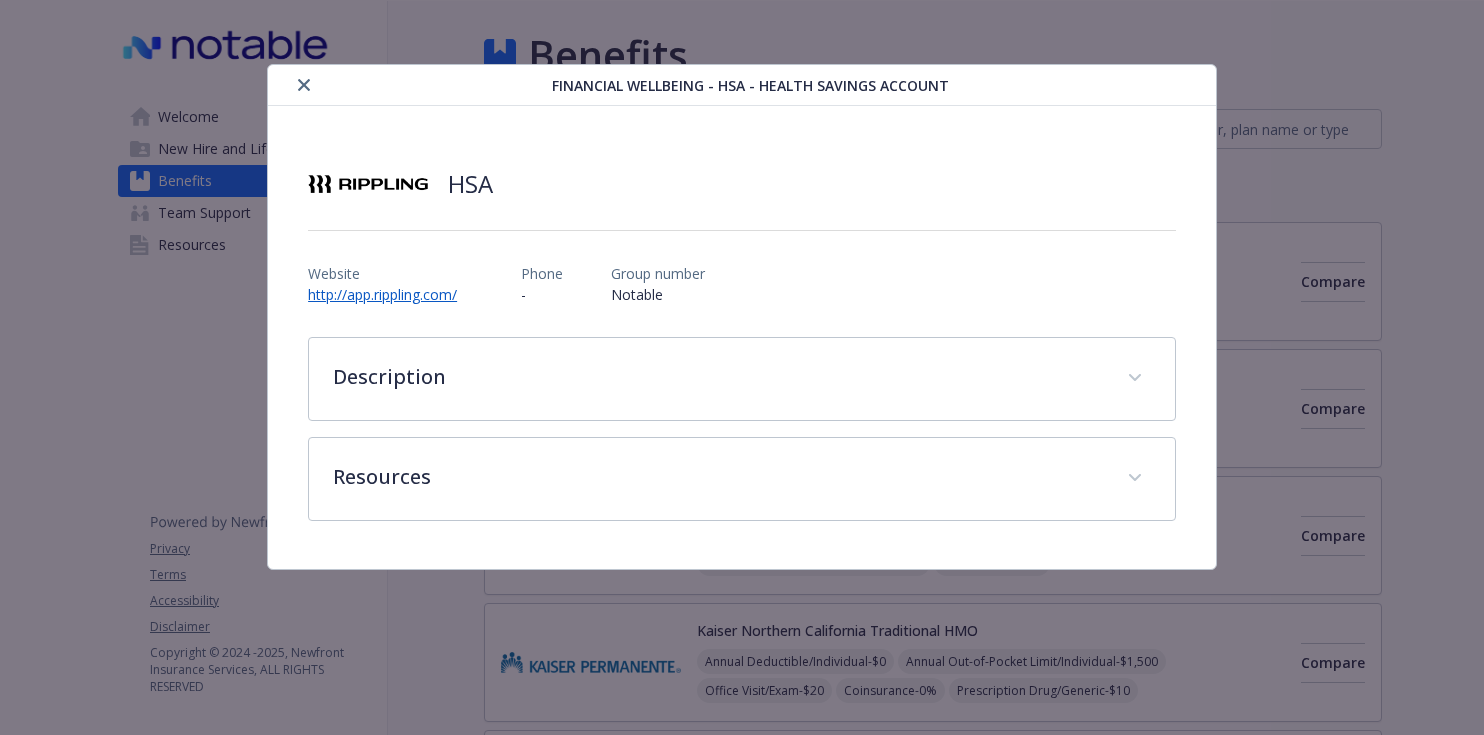scroll, scrollTop: 1872, scrollLeft: 0, axis: vertical 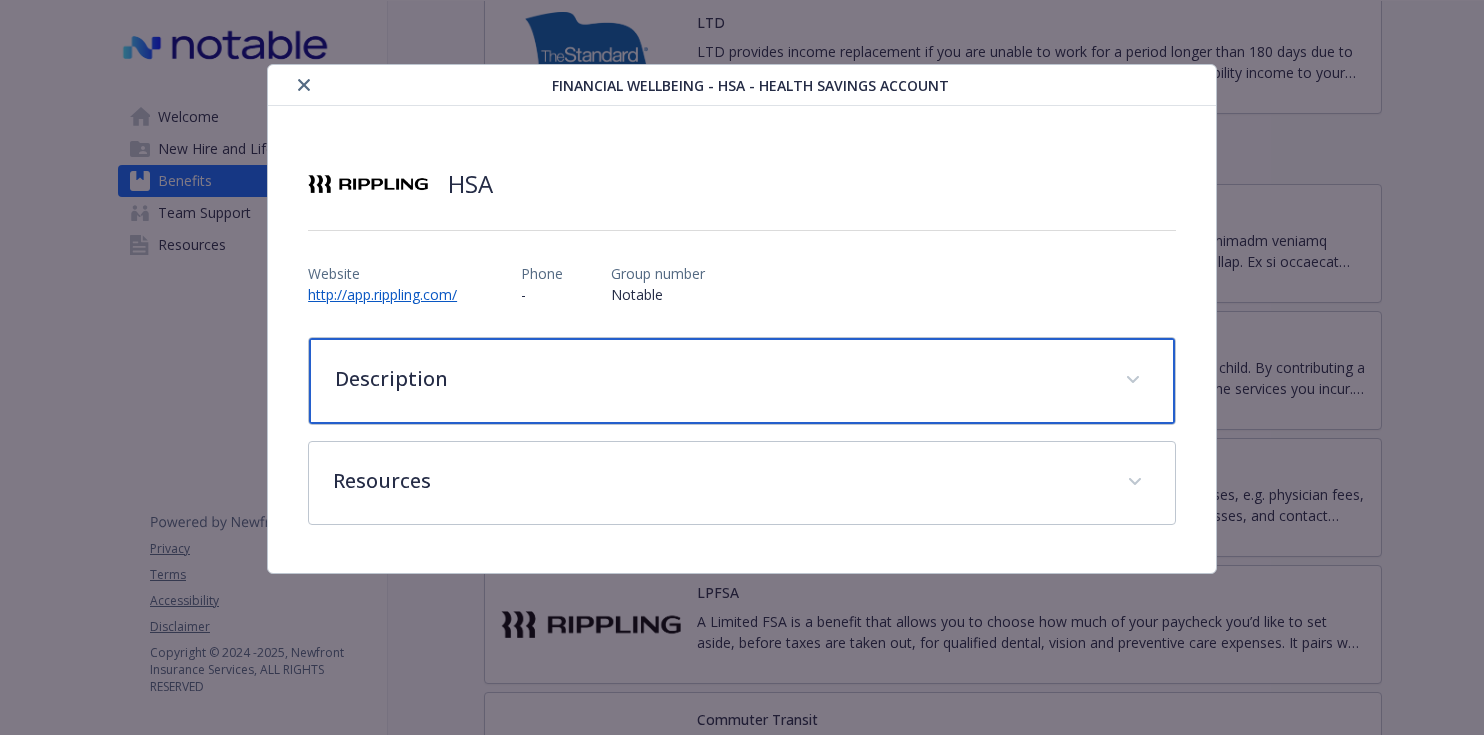 click on "Description" at bounding box center [742, 381] 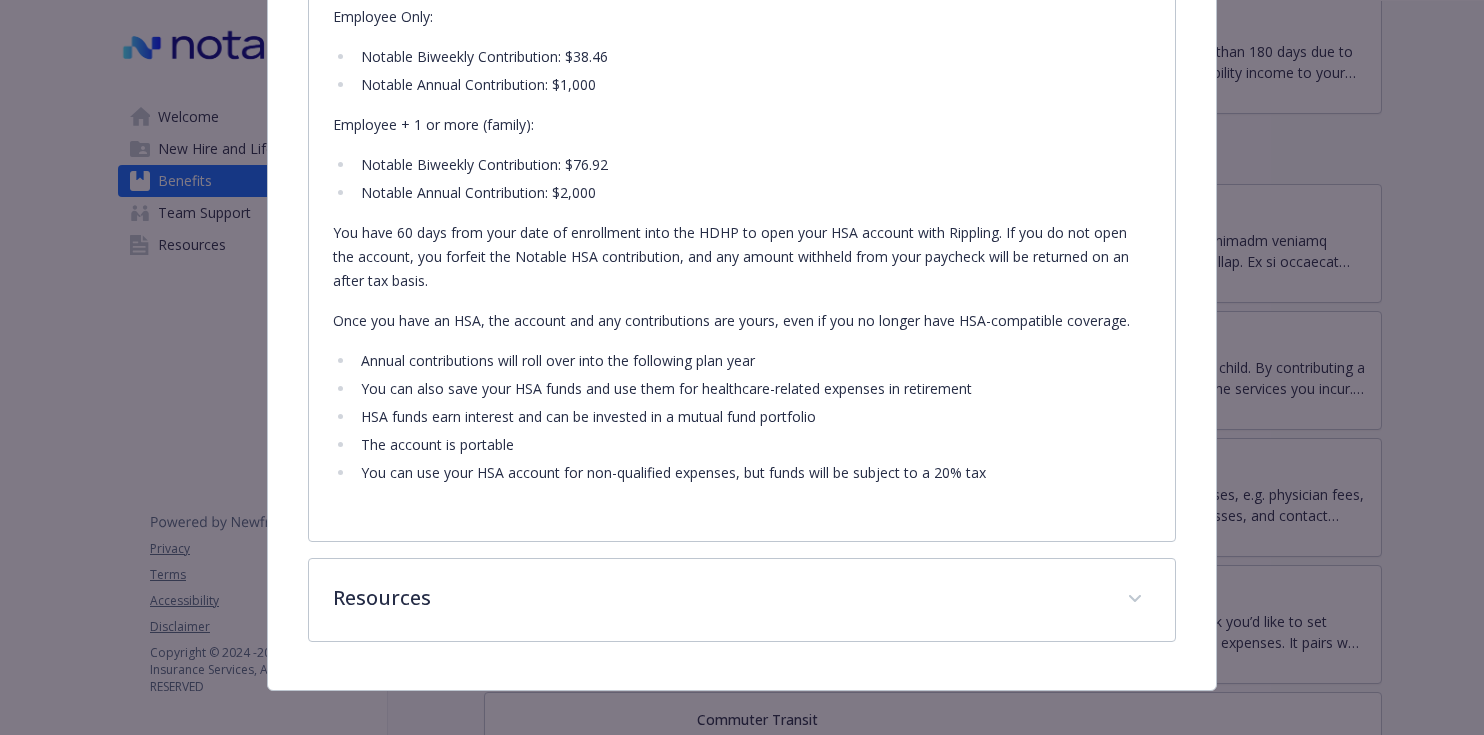 scroll, scrollTop: 1048, scrollLeft: 0, axis: vertical 